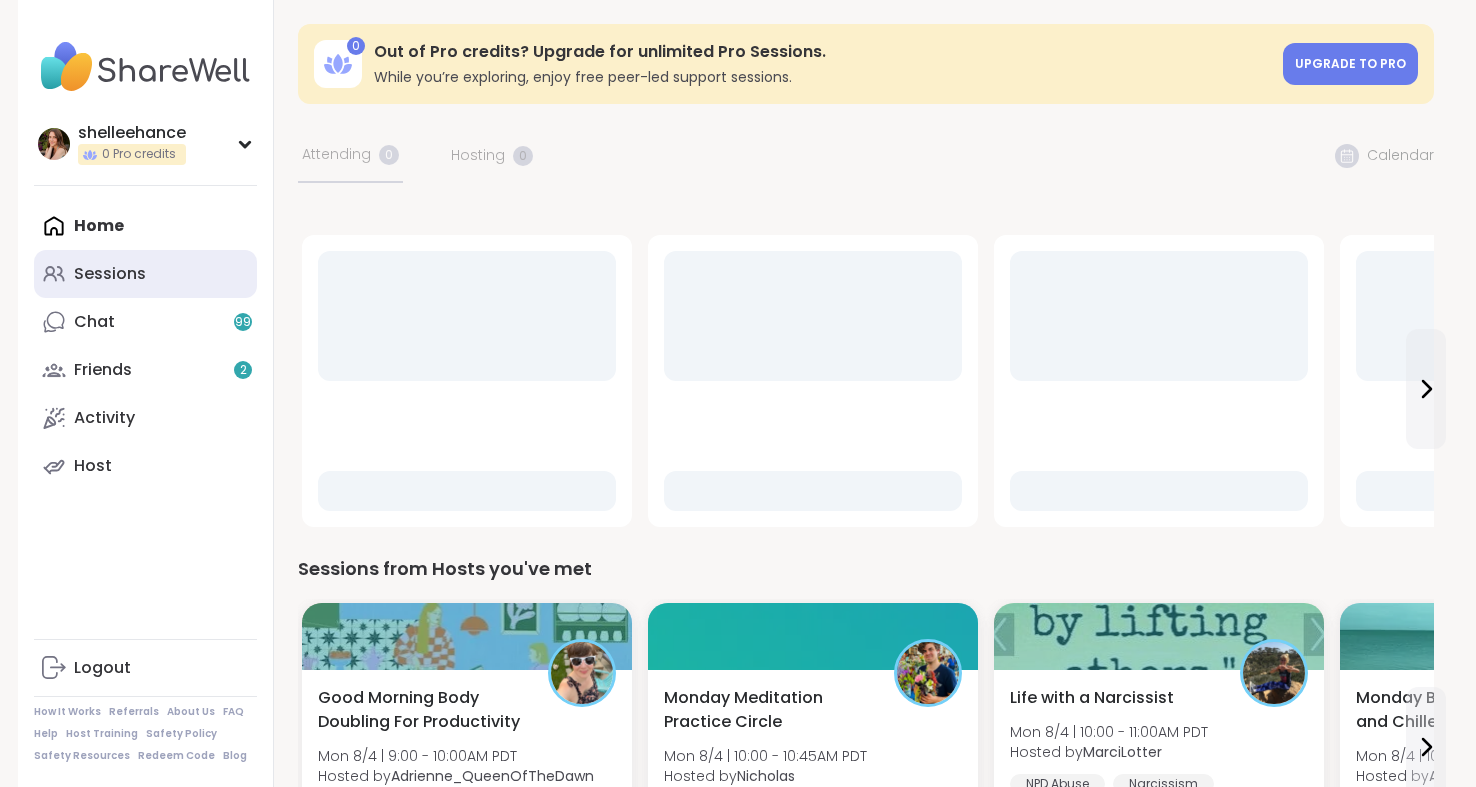scroll, scrollTop: 0, scrollLeft: 0, axis: both 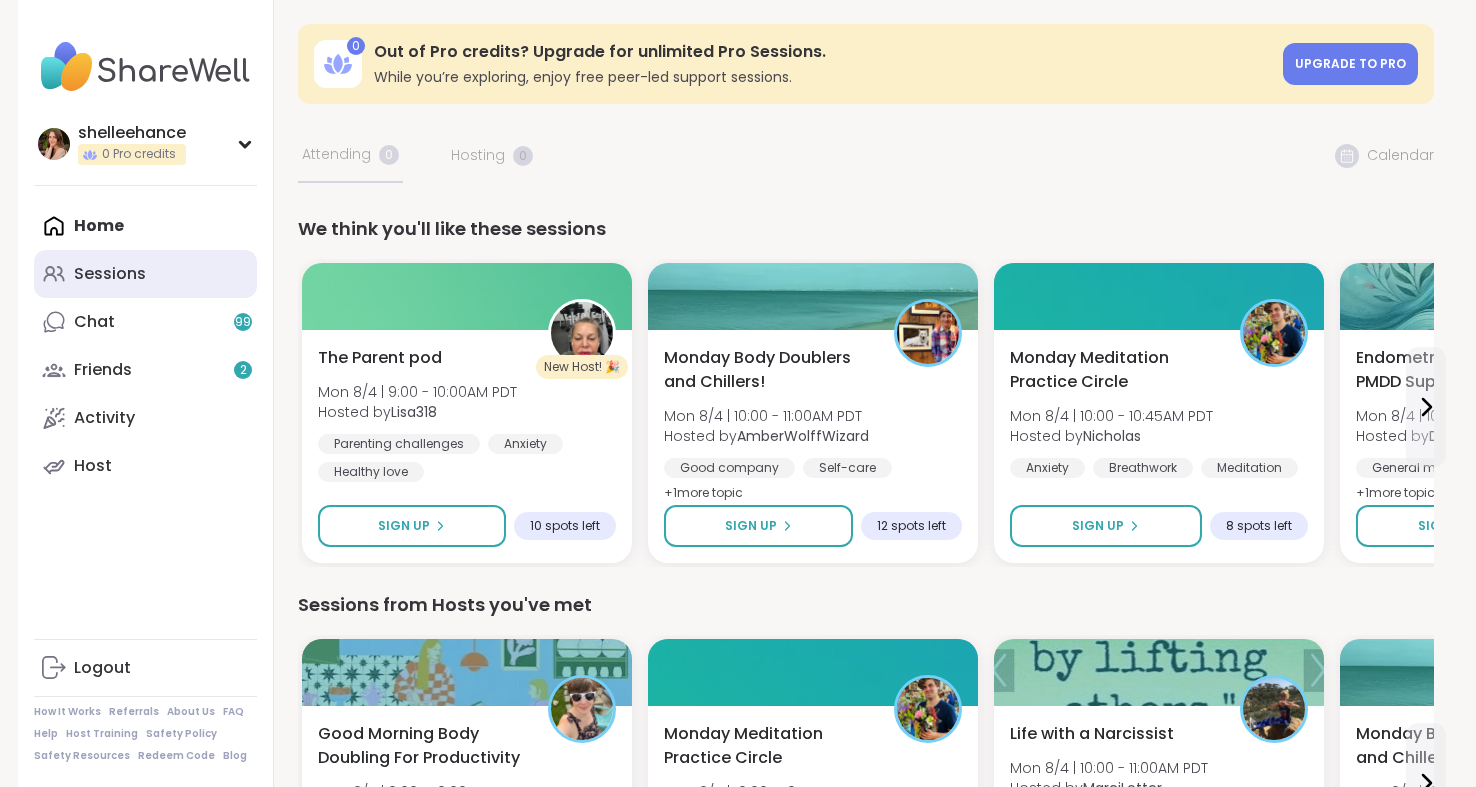 click on "Sessions" at bounding box center (145, 274) 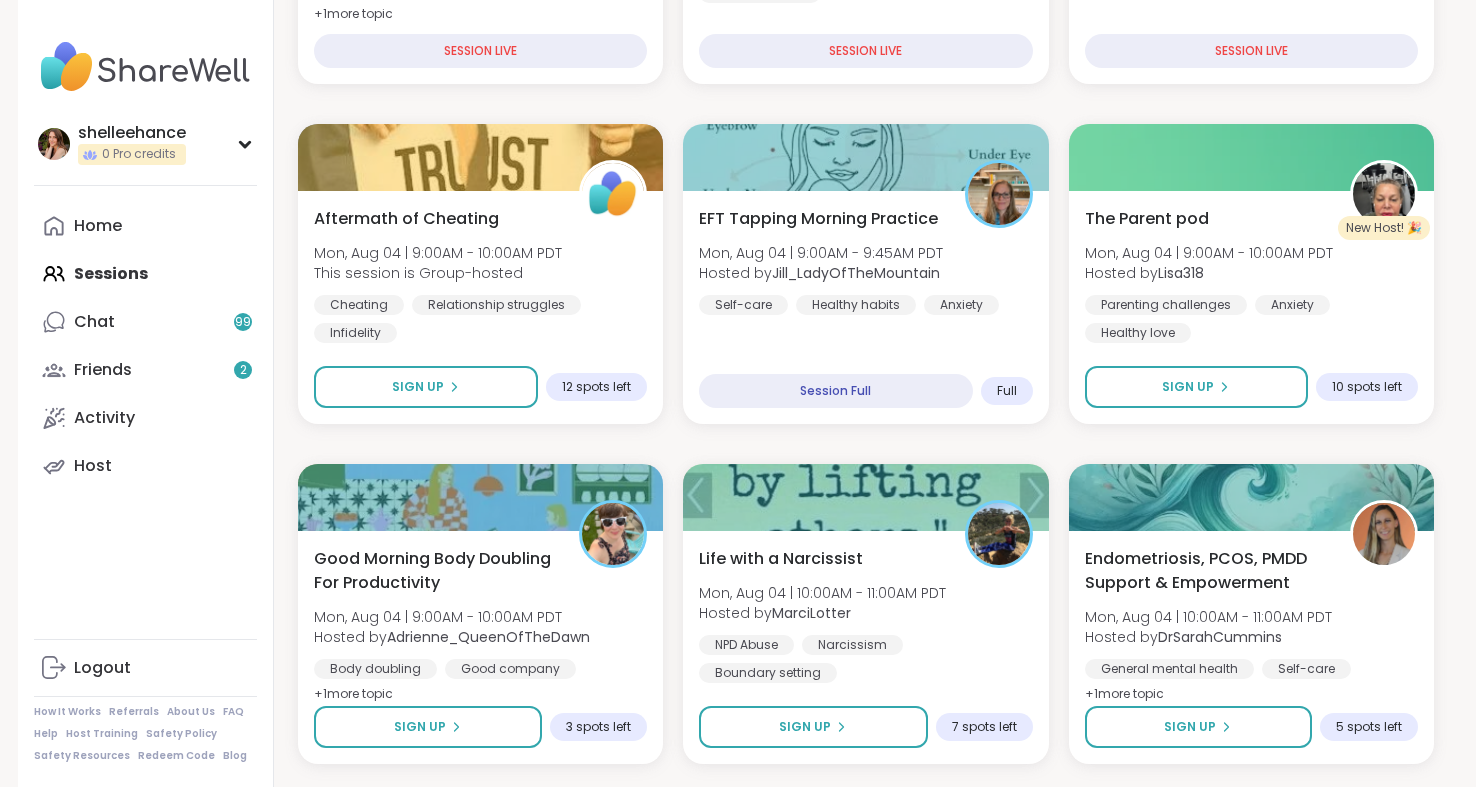 scroll, scrollTop: 638, scrollLeft: 0, axis: vertical 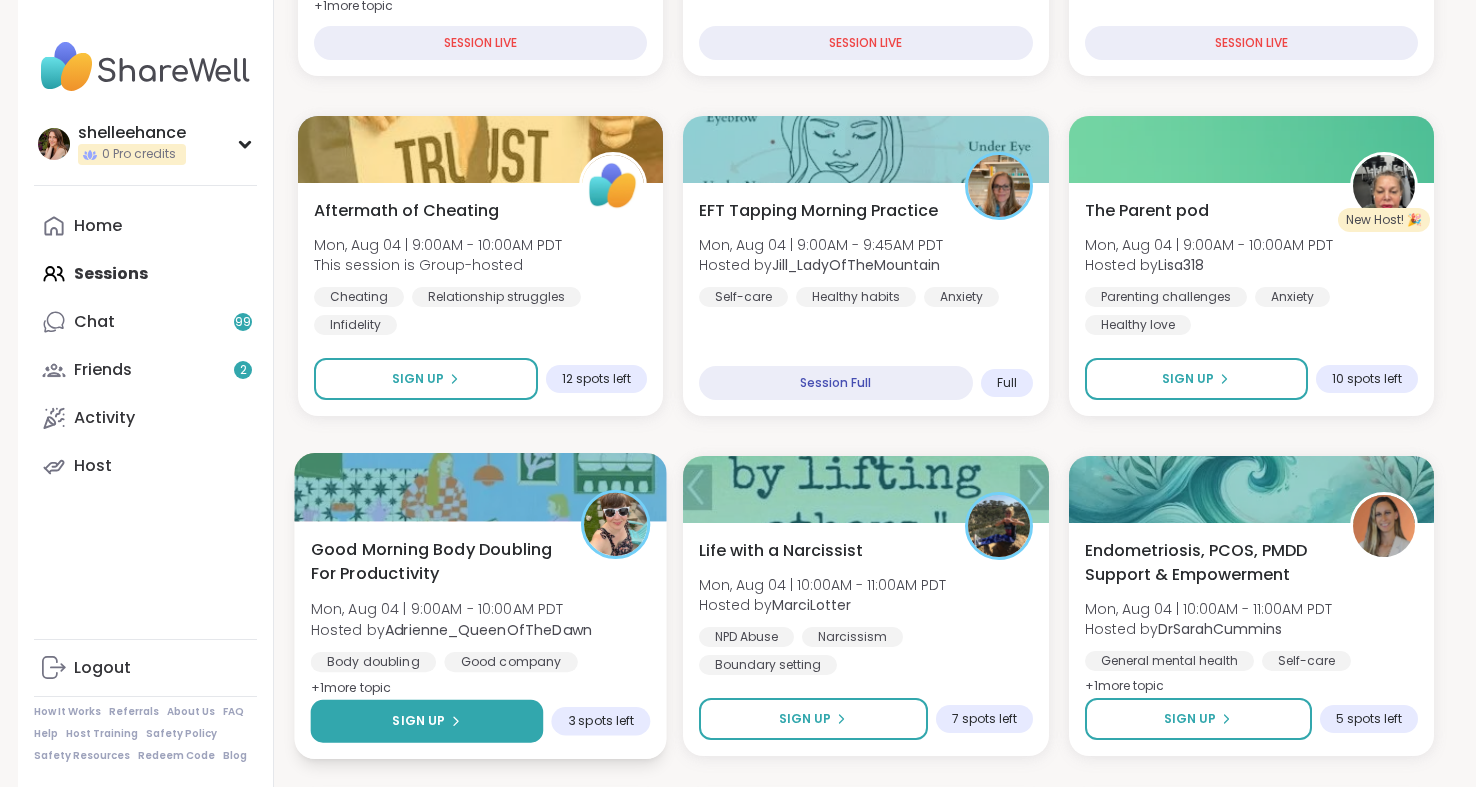 click on "Sign Up" at bounding box center [427, 721] 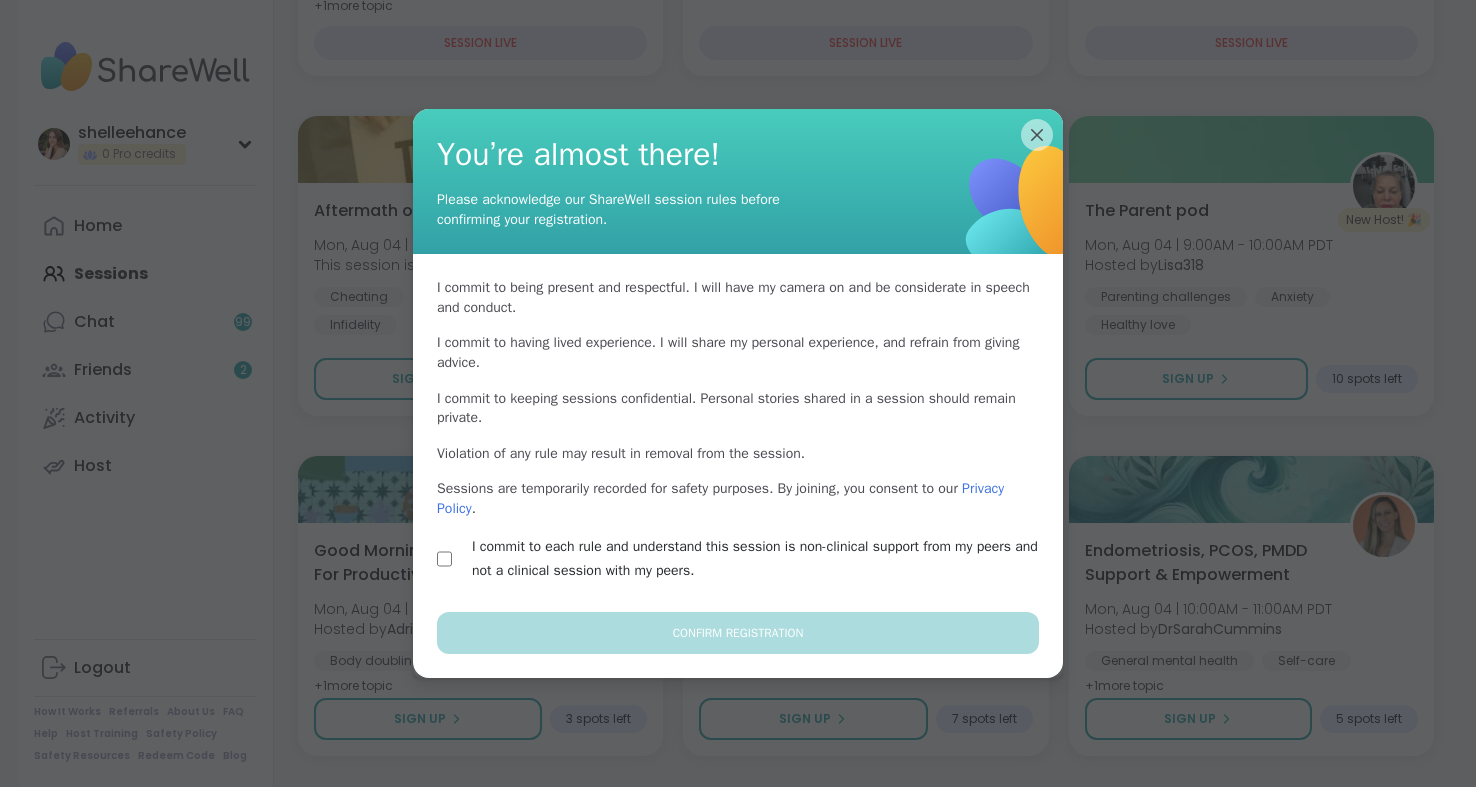 click on "I commit to each rule and understand this session is non-clinical support from my peers and not a clinical session with my peers." at bounding box center [761, 559] 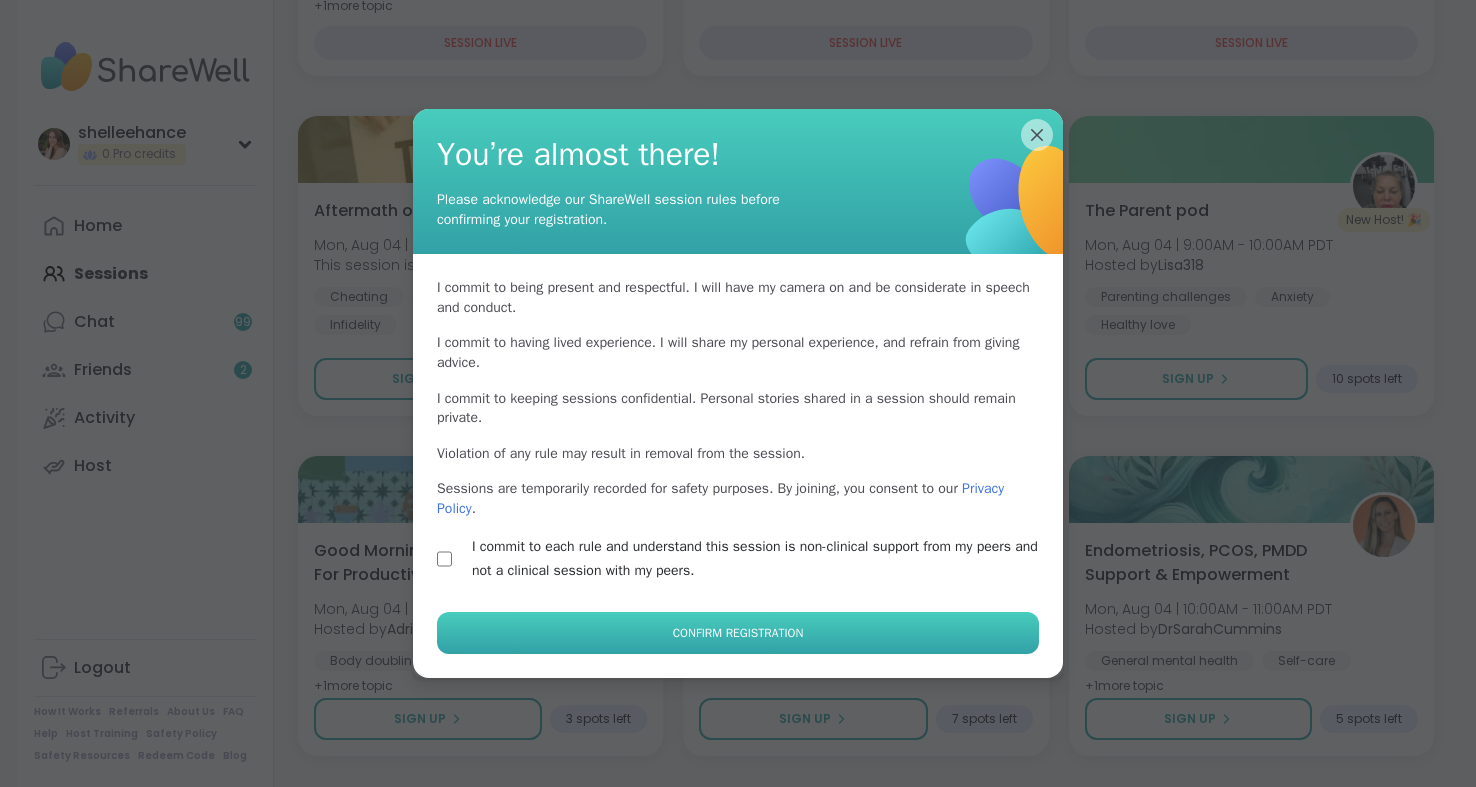 click on "Confirm Registration" at bounding box center [738, 633] 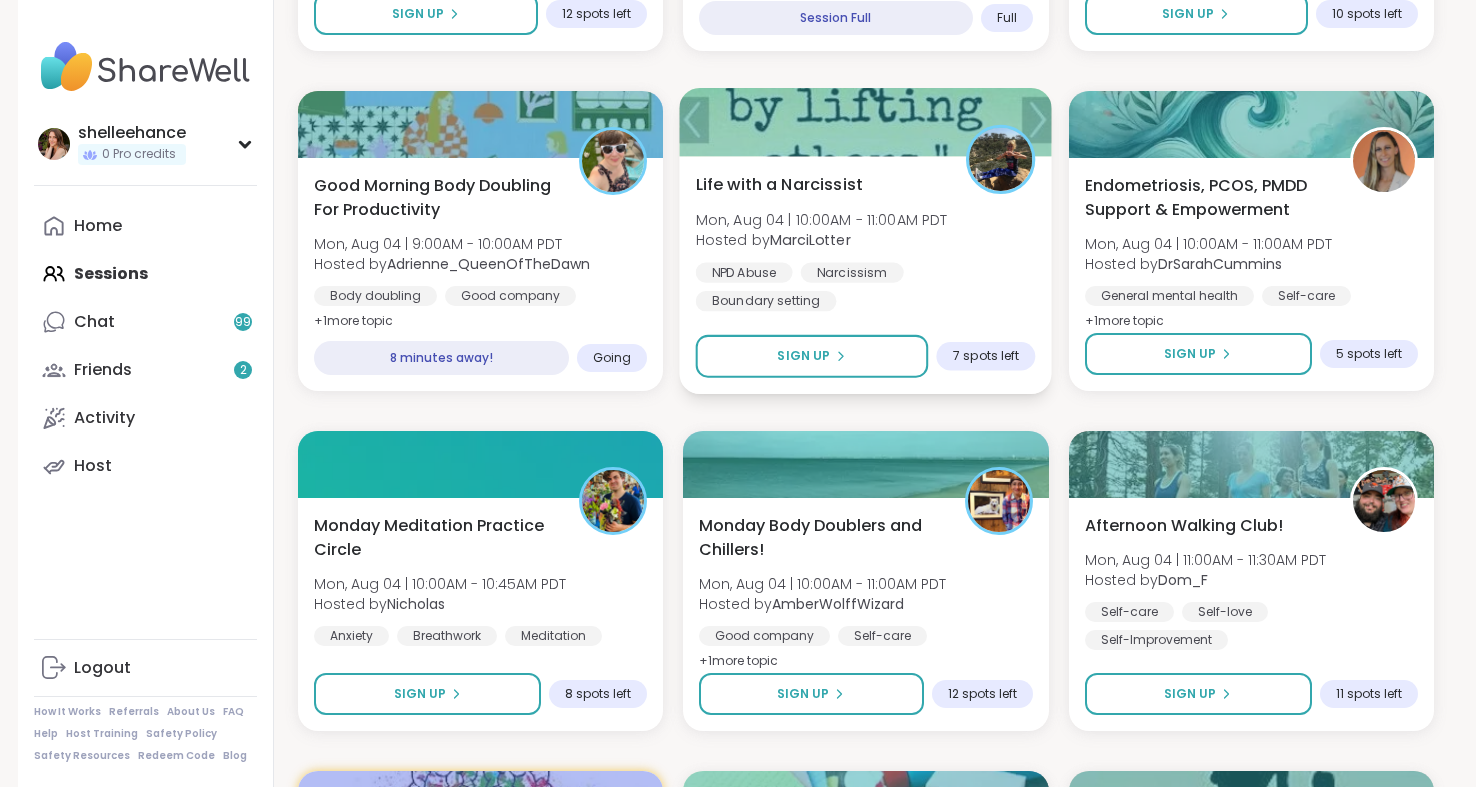 scroll, scrollTop: 1006, scrollLeft: 0, axis: vertical 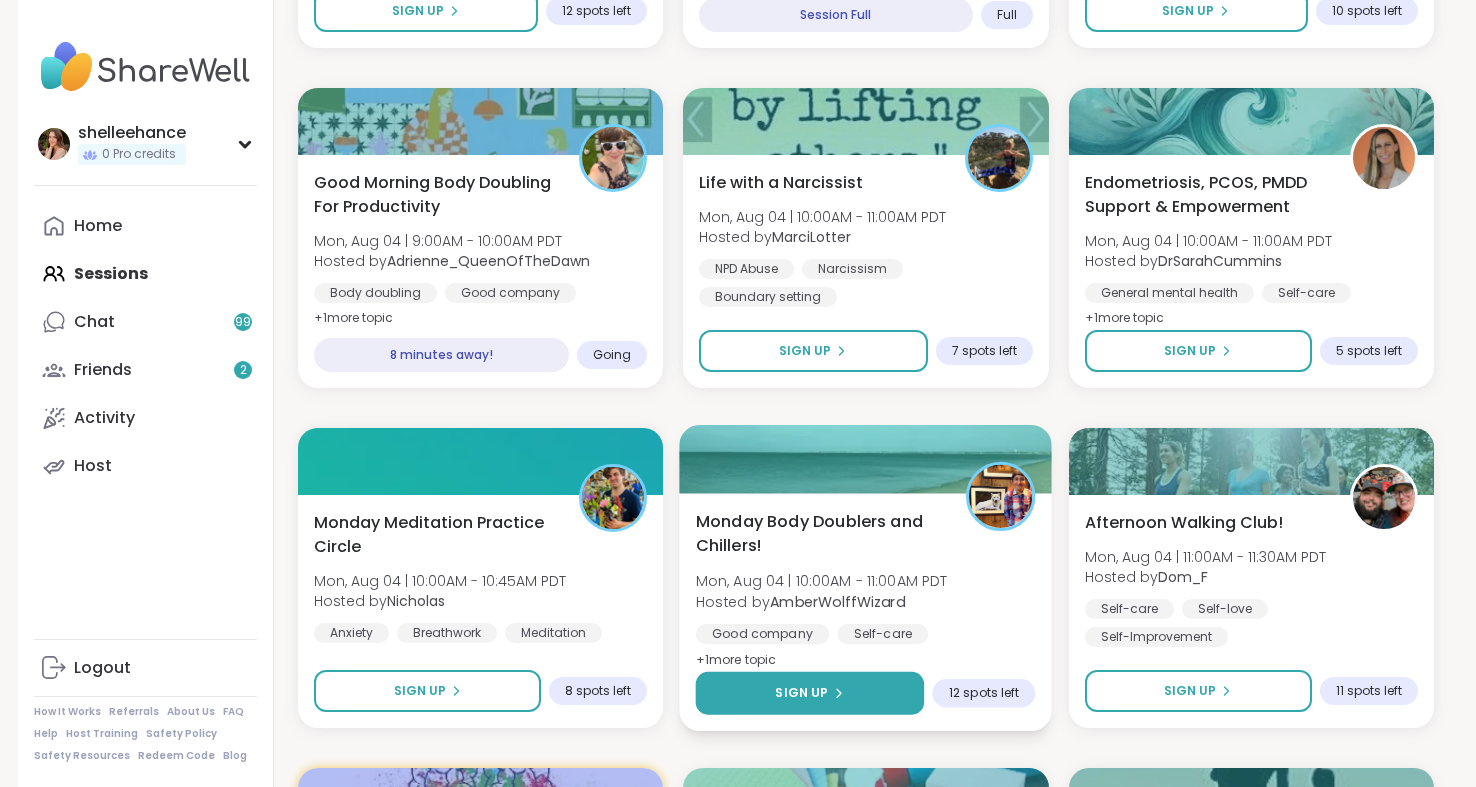 click on "Sign Up" at bounding box center [810, 693] 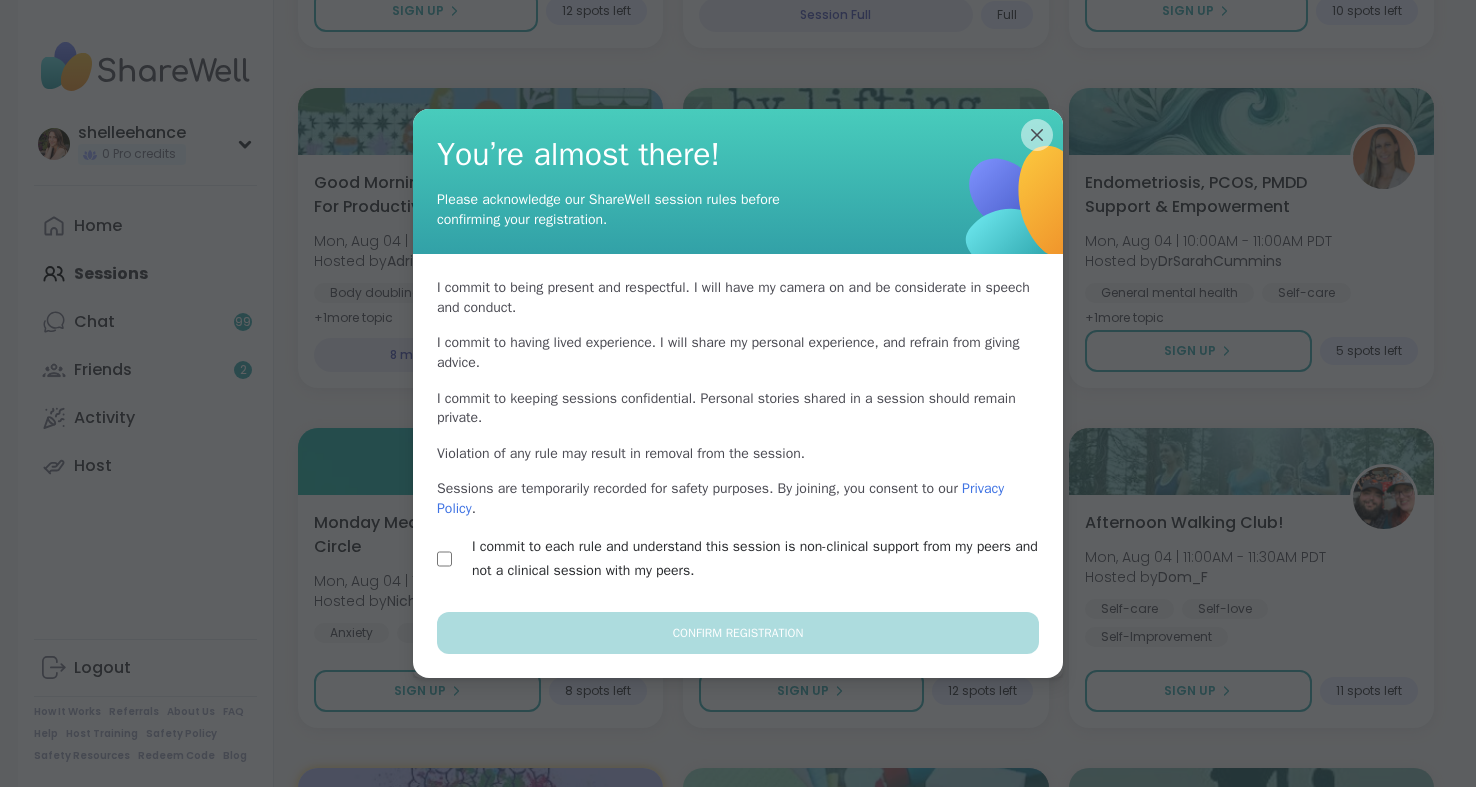 click on "I commit to each rule and understand this session is non-clinical support from my peers and not a clinical session with my peers." at bounding box center [761, 559] 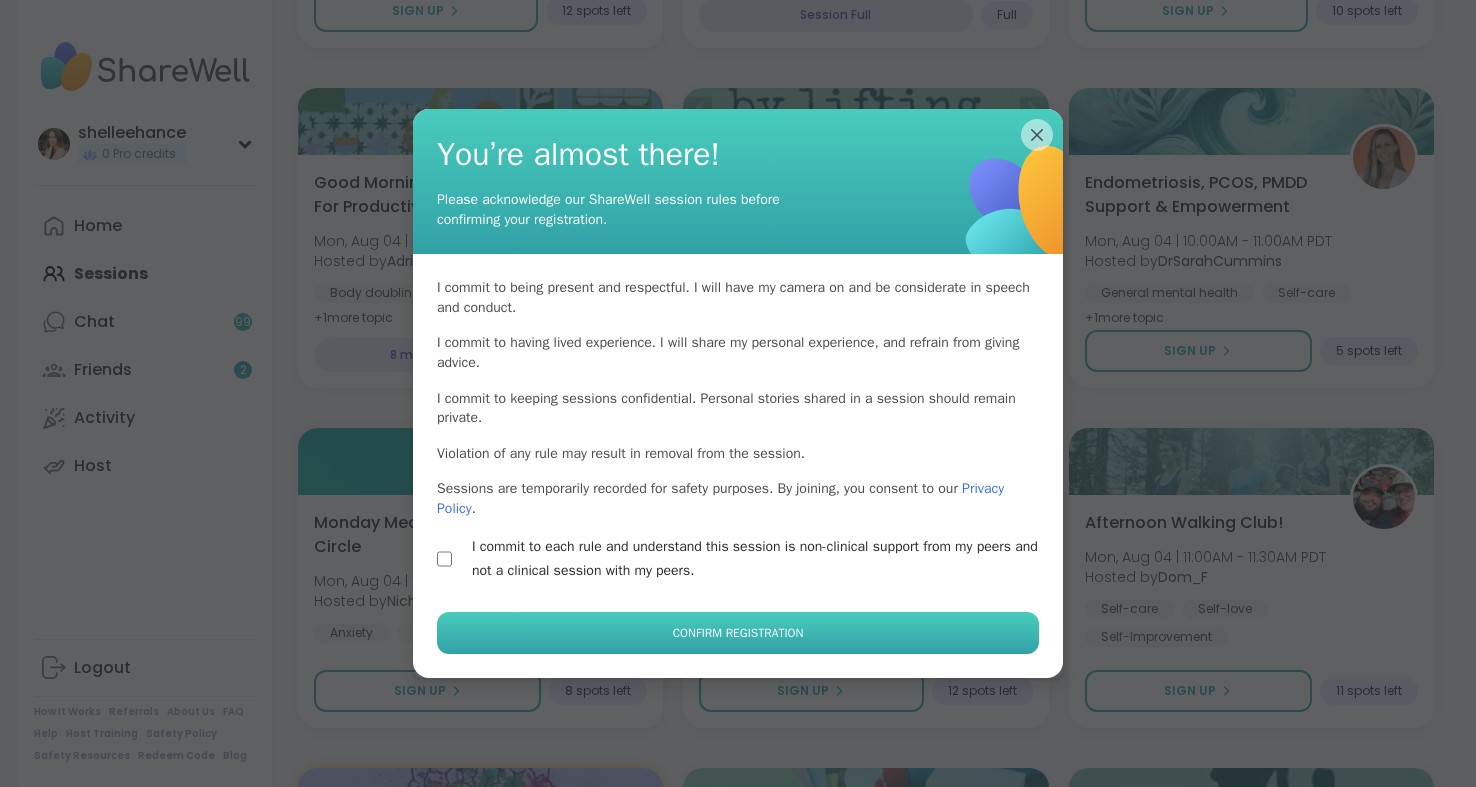click on "Confirm Registration" at bounding box center (738, 633) 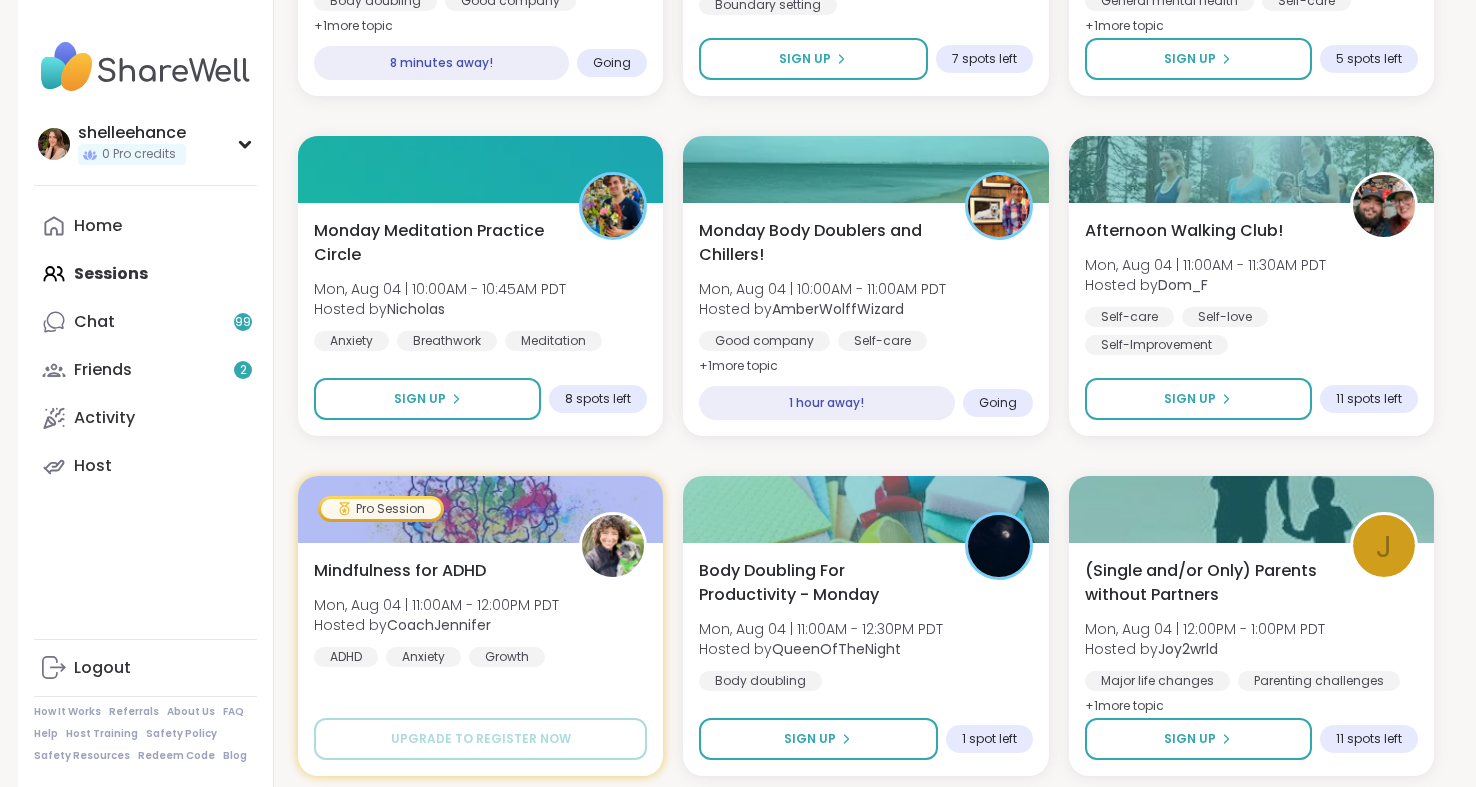 scroll, scrollTop: 1415, scrollLeft: 0, axis: vertical 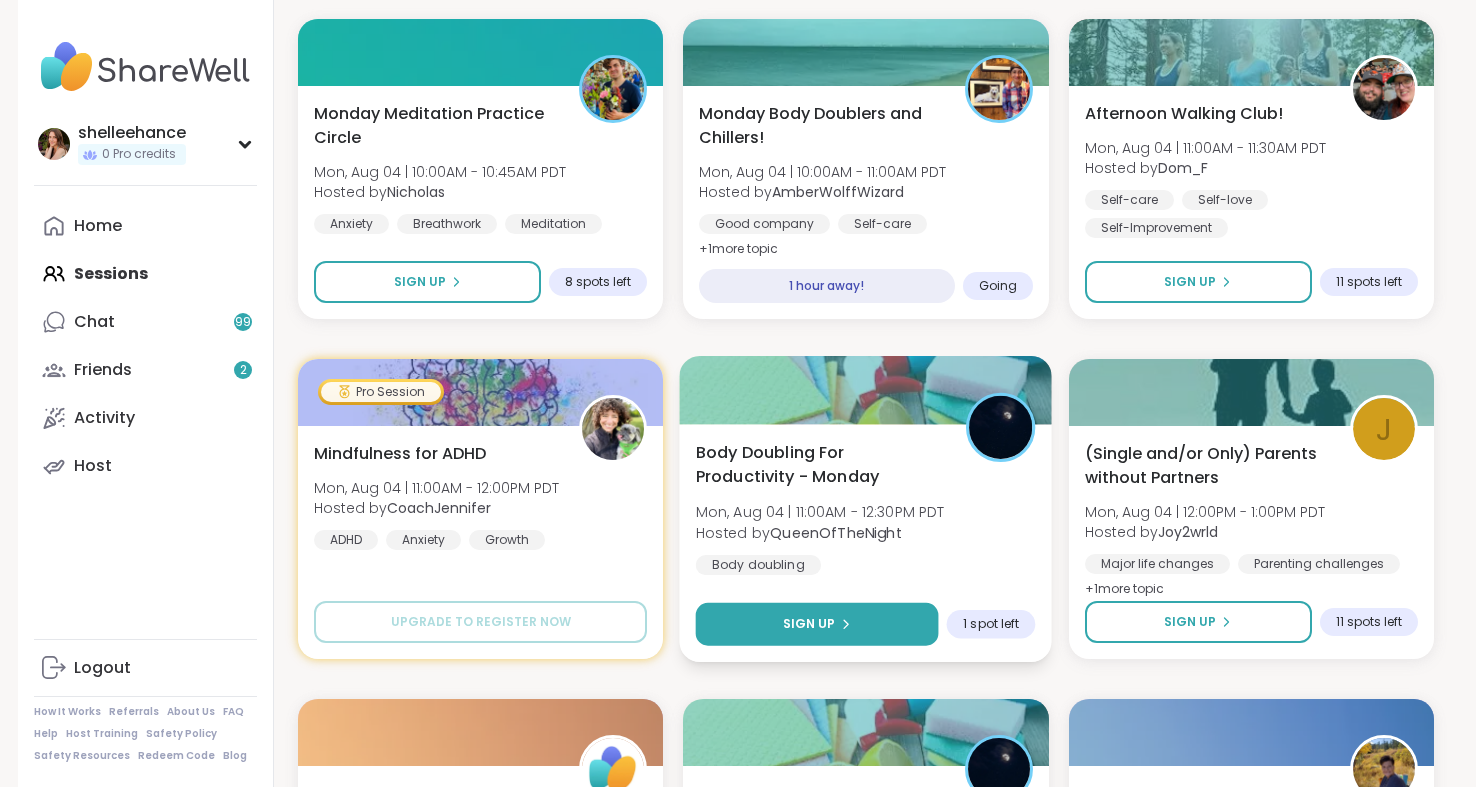 click on "Sign Up" at bounding box center (817, 624) 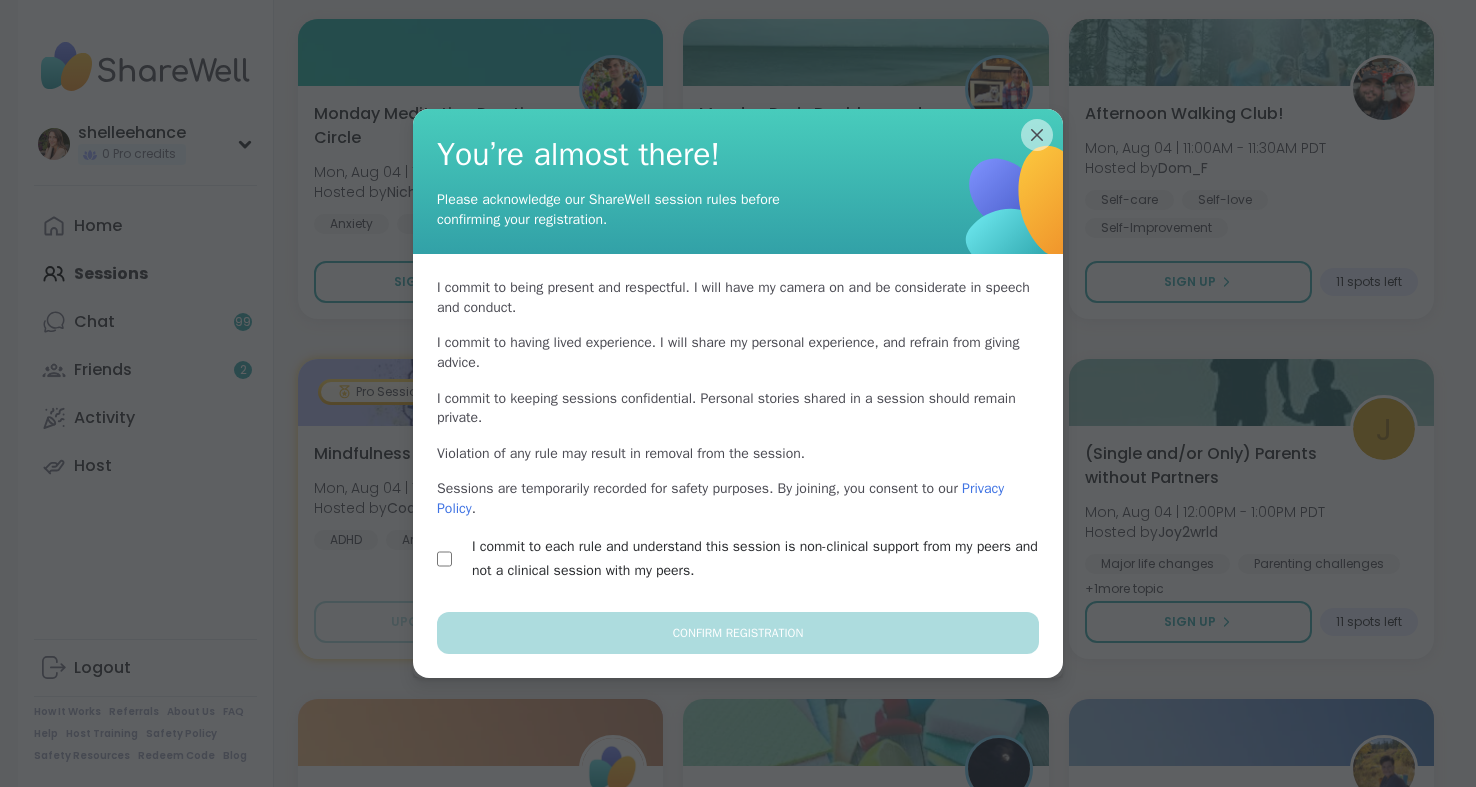 click on "I commit to each rule and understand this session is non-clinical support from my peers and not a clinical session with my peers." at bounding box center [761, 559] 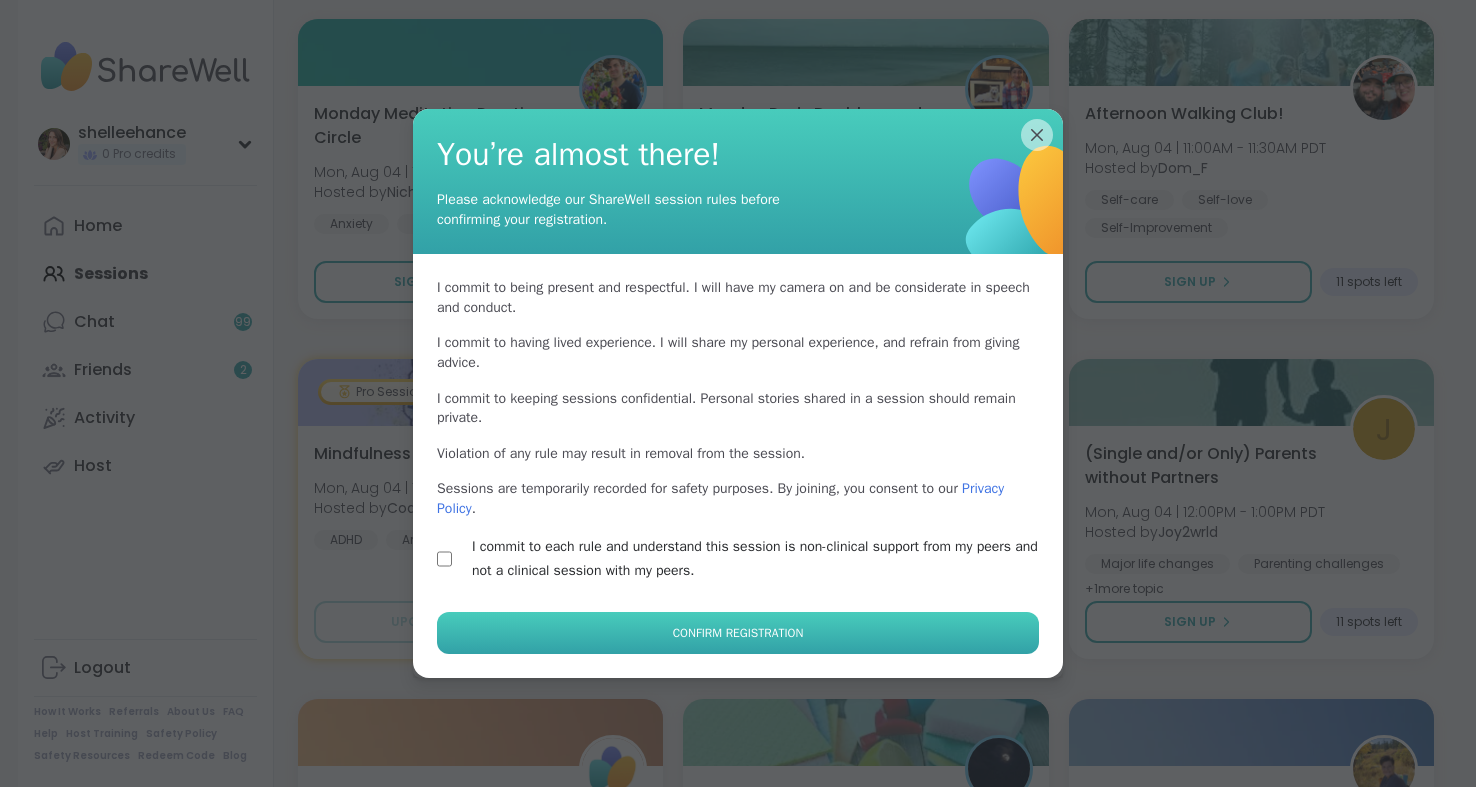 click on "Confirm Registration" at bounding box center (738, 633) 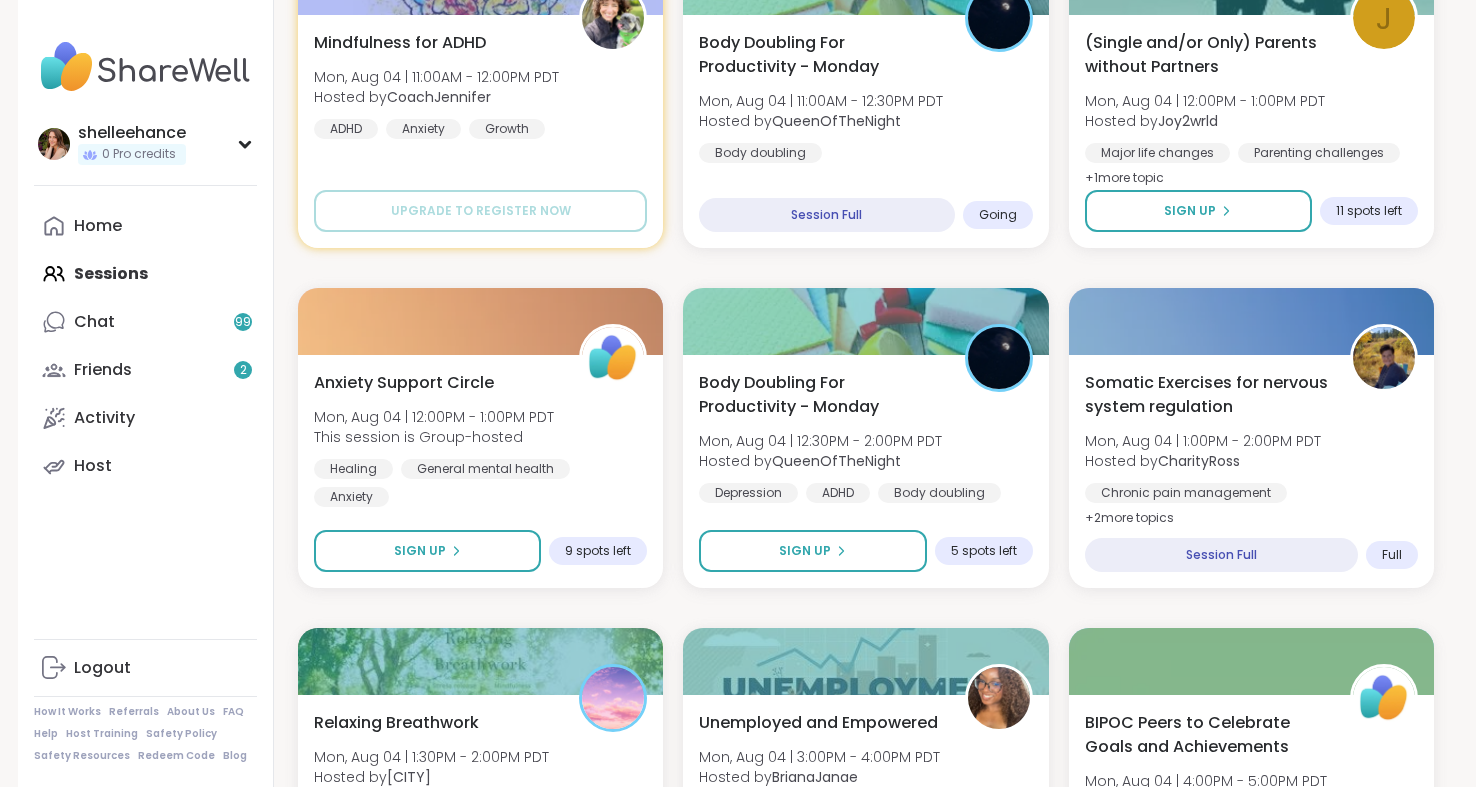 scroll, scrollTop: 1837, scrollLeft: 0, axis: vertical 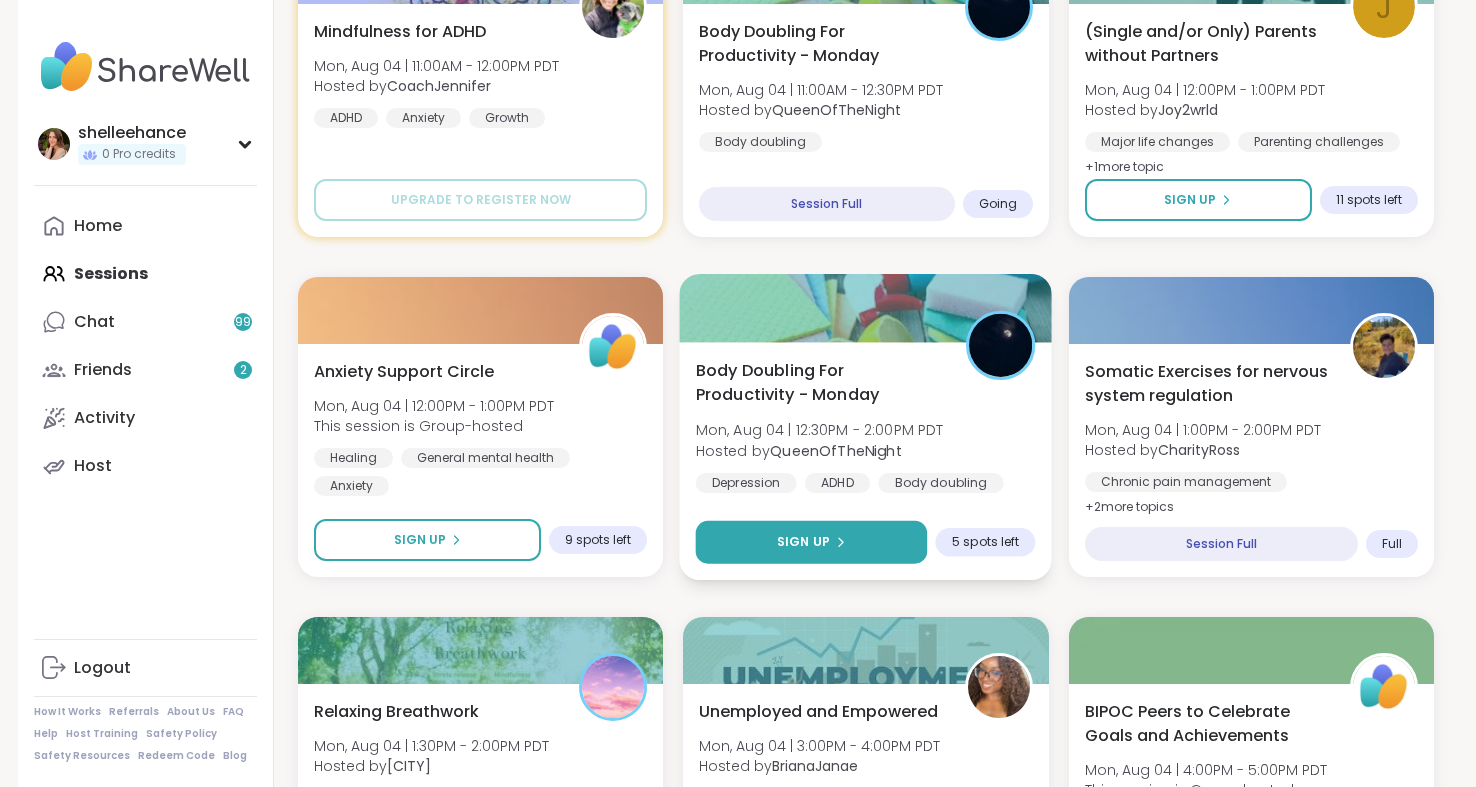 click on "Sign Up" at bounding box center (812, 542) 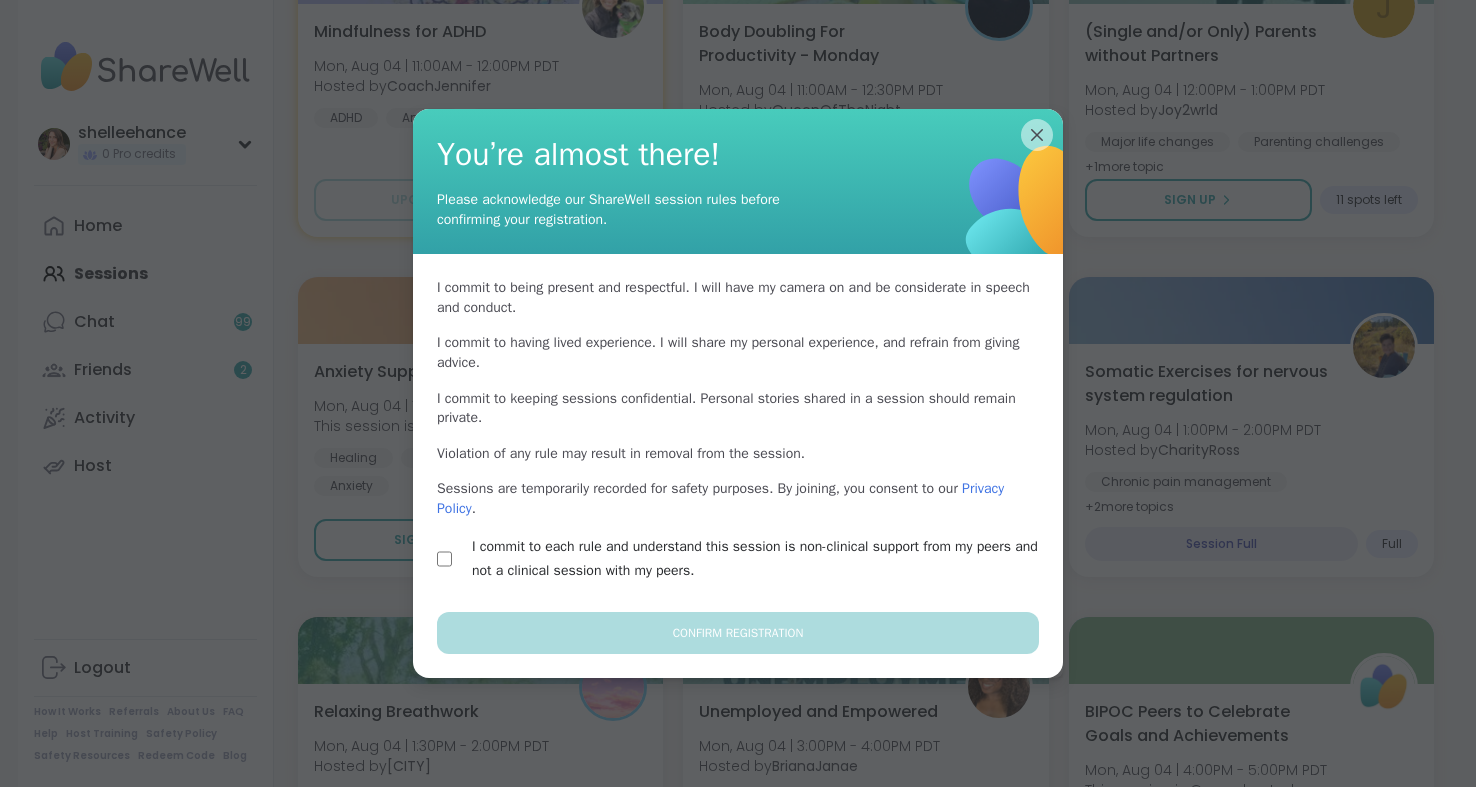 click on "I commit to each rule and understand this session is non-clinical support from my peers and not a clinical session with my peers." at bounding box center (761, 559) 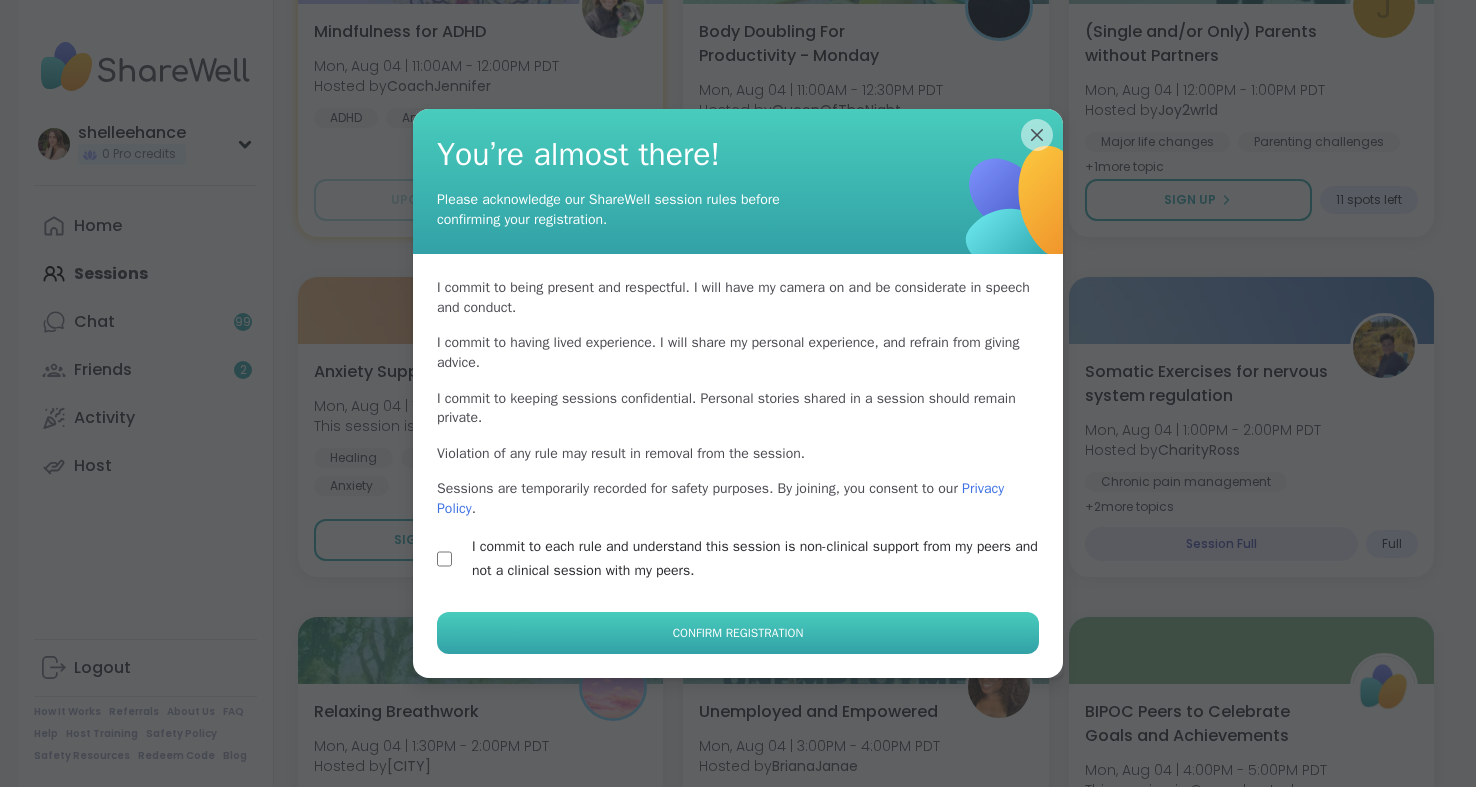click on "Confirm Registration" at bounding box center [738, 633] 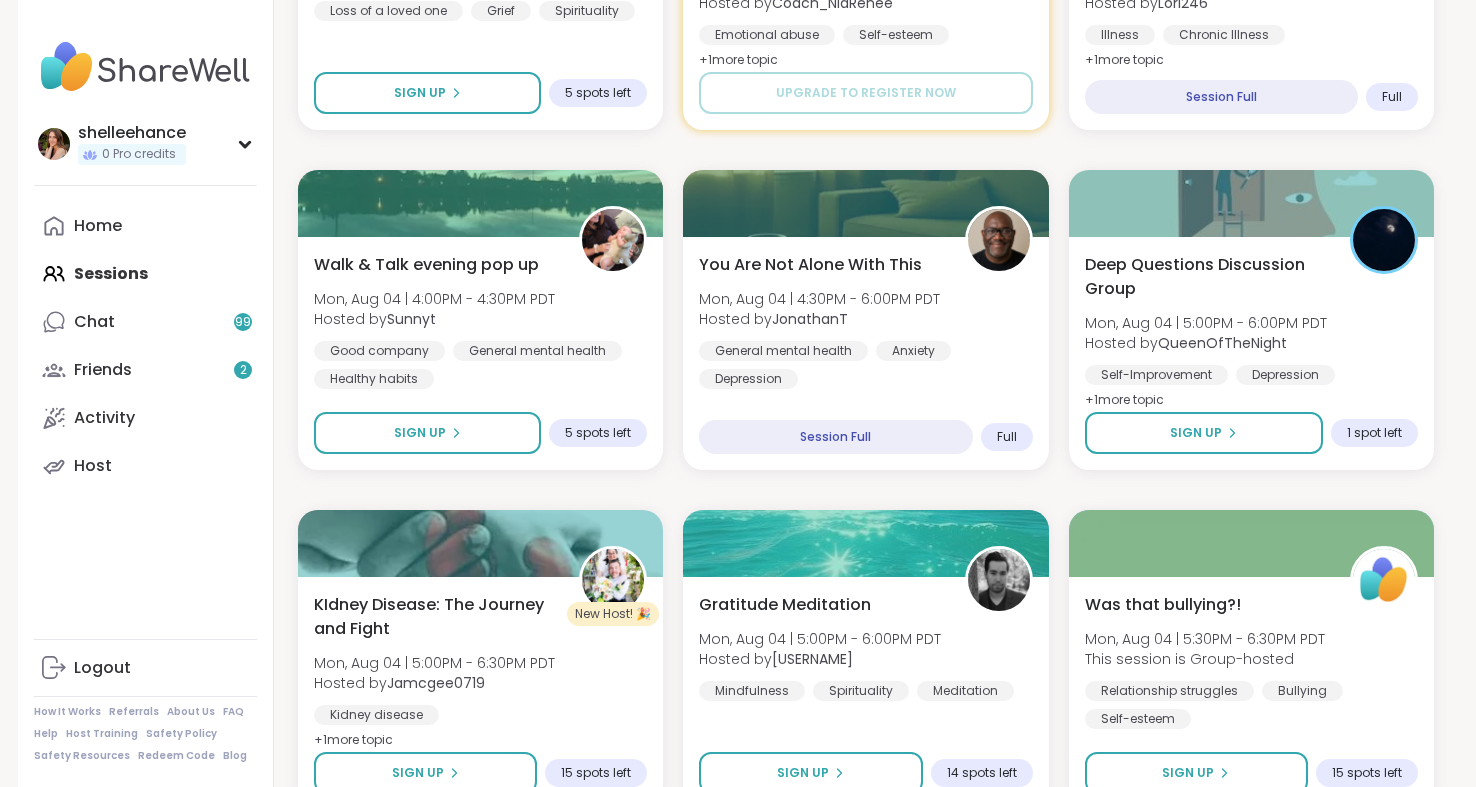 scroll, scrollTop: 2978, scrollLeft: 0, axis: vertical 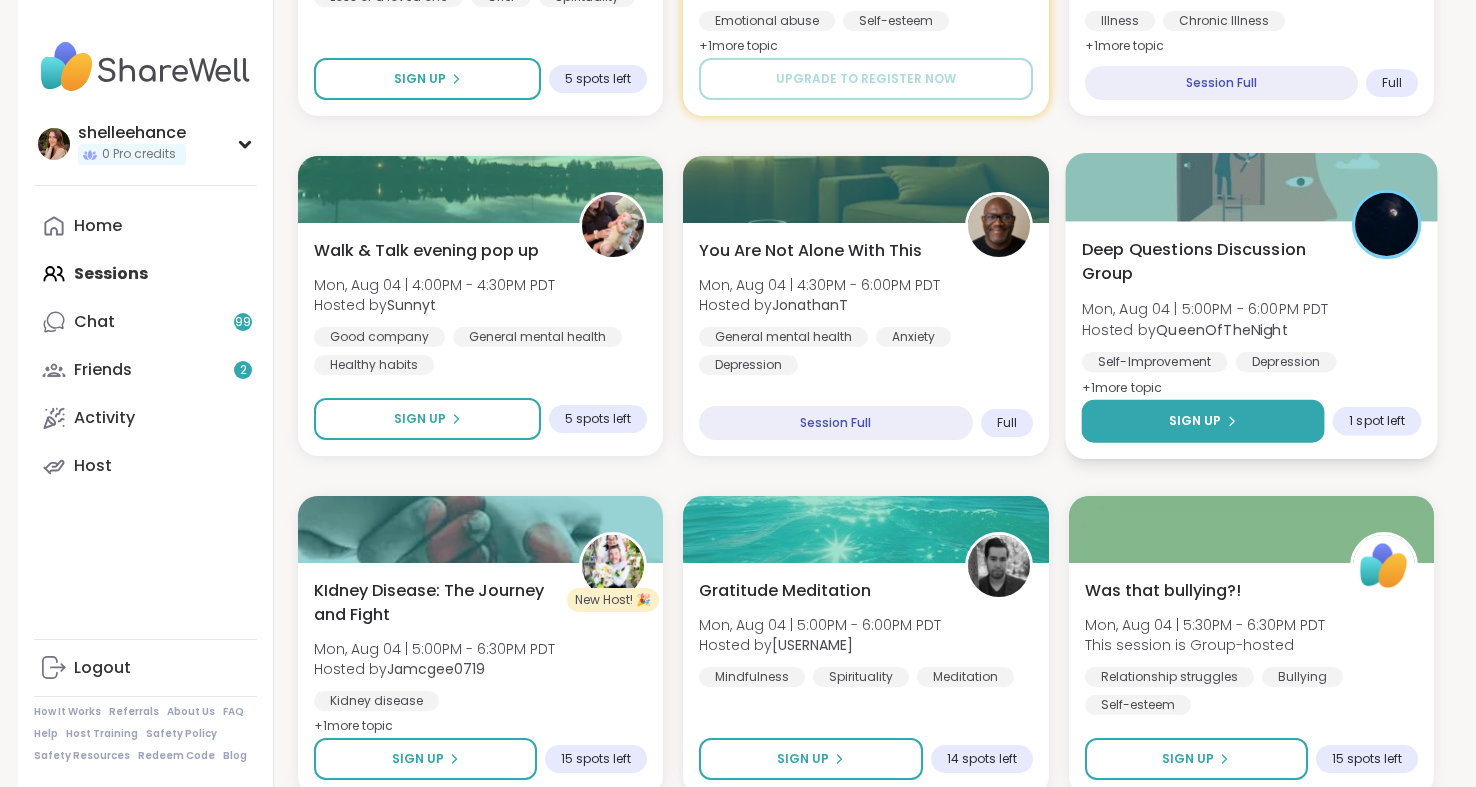 click on "Sign Up" at bounding box center (1202, 421) 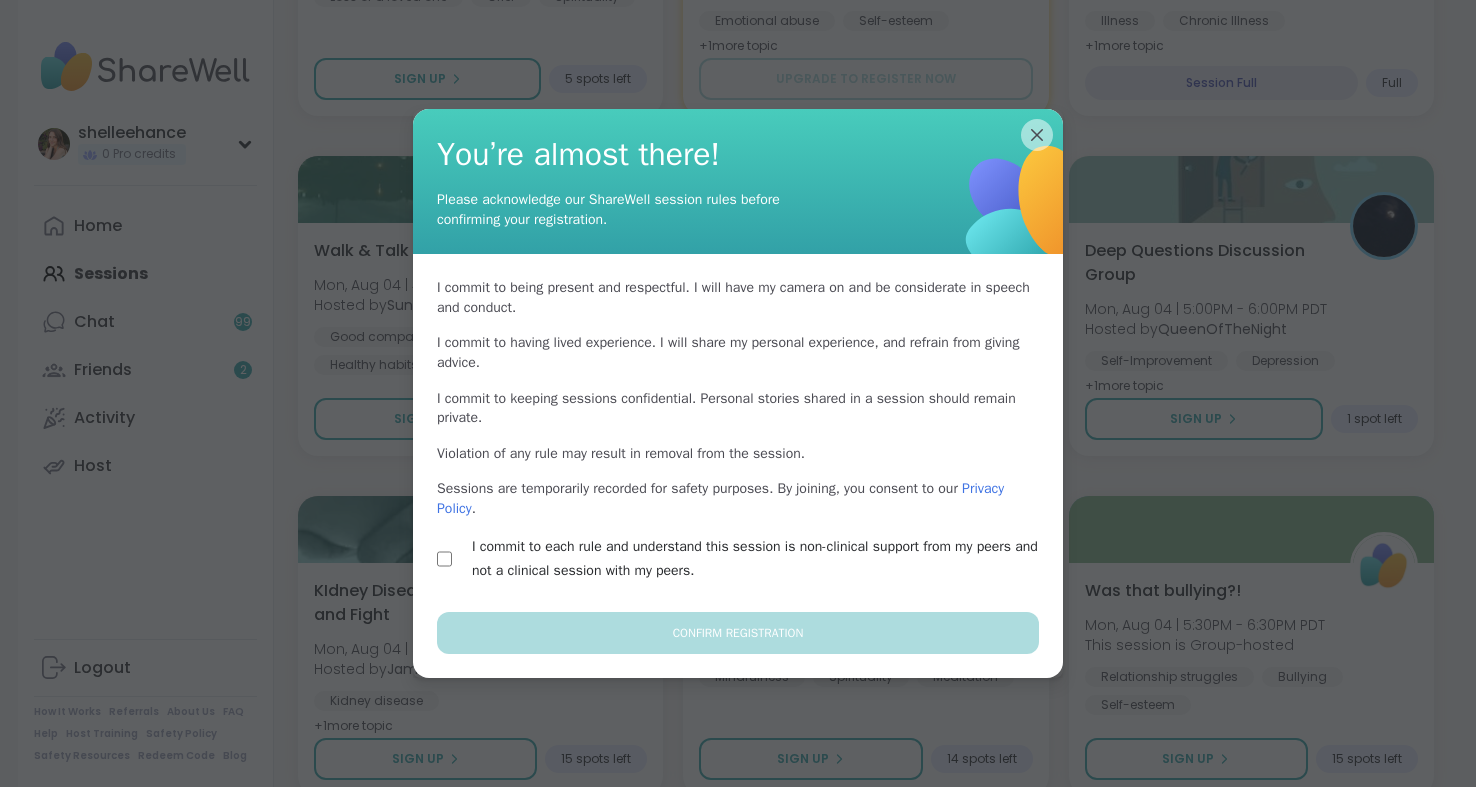 click on "I commit to each rule and understand this session is non-clinical support from my peers and not a clinical session with my peers." at bounding box center [761, 559] 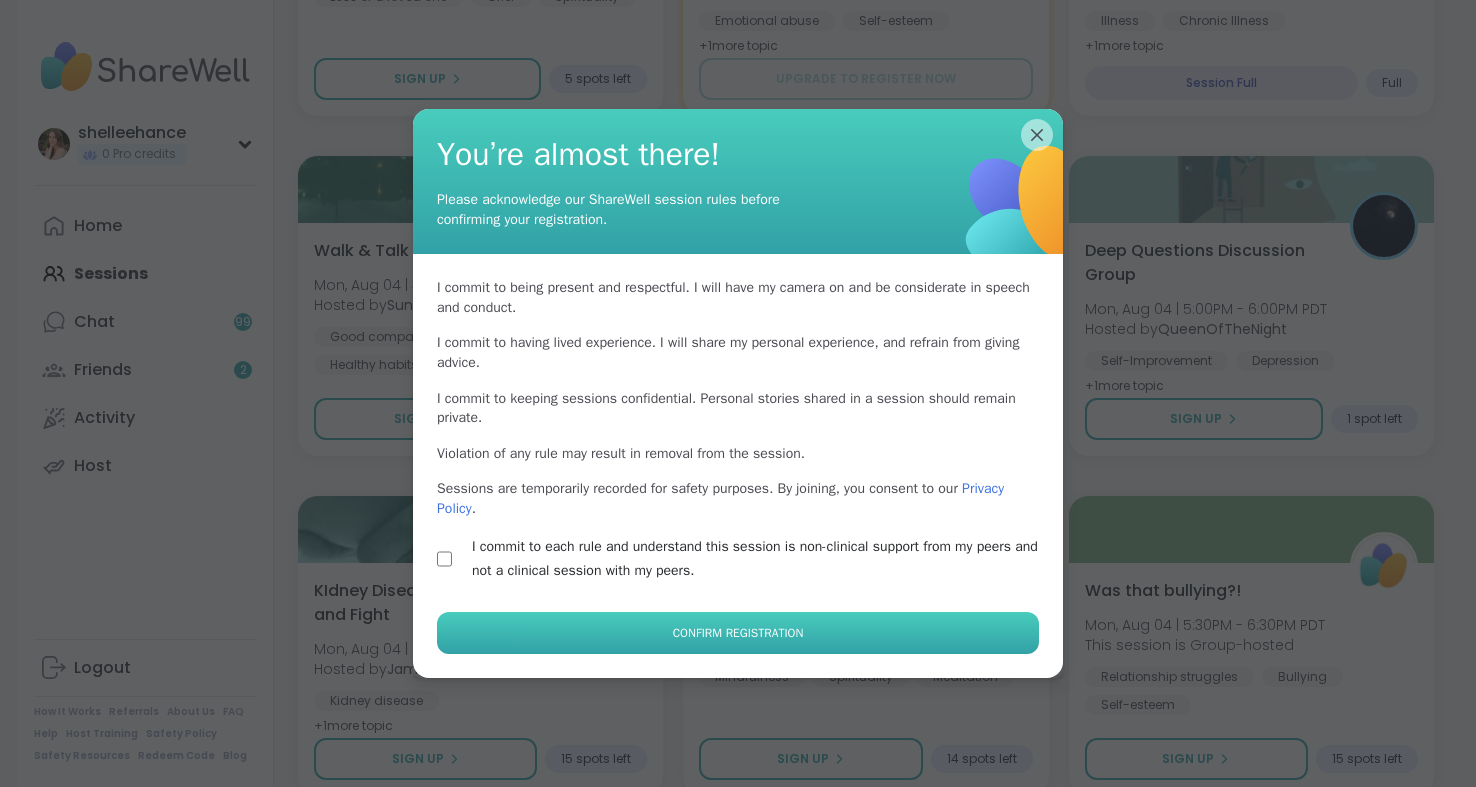 click on "Confirm Registration" at bounding box center (738, 633) 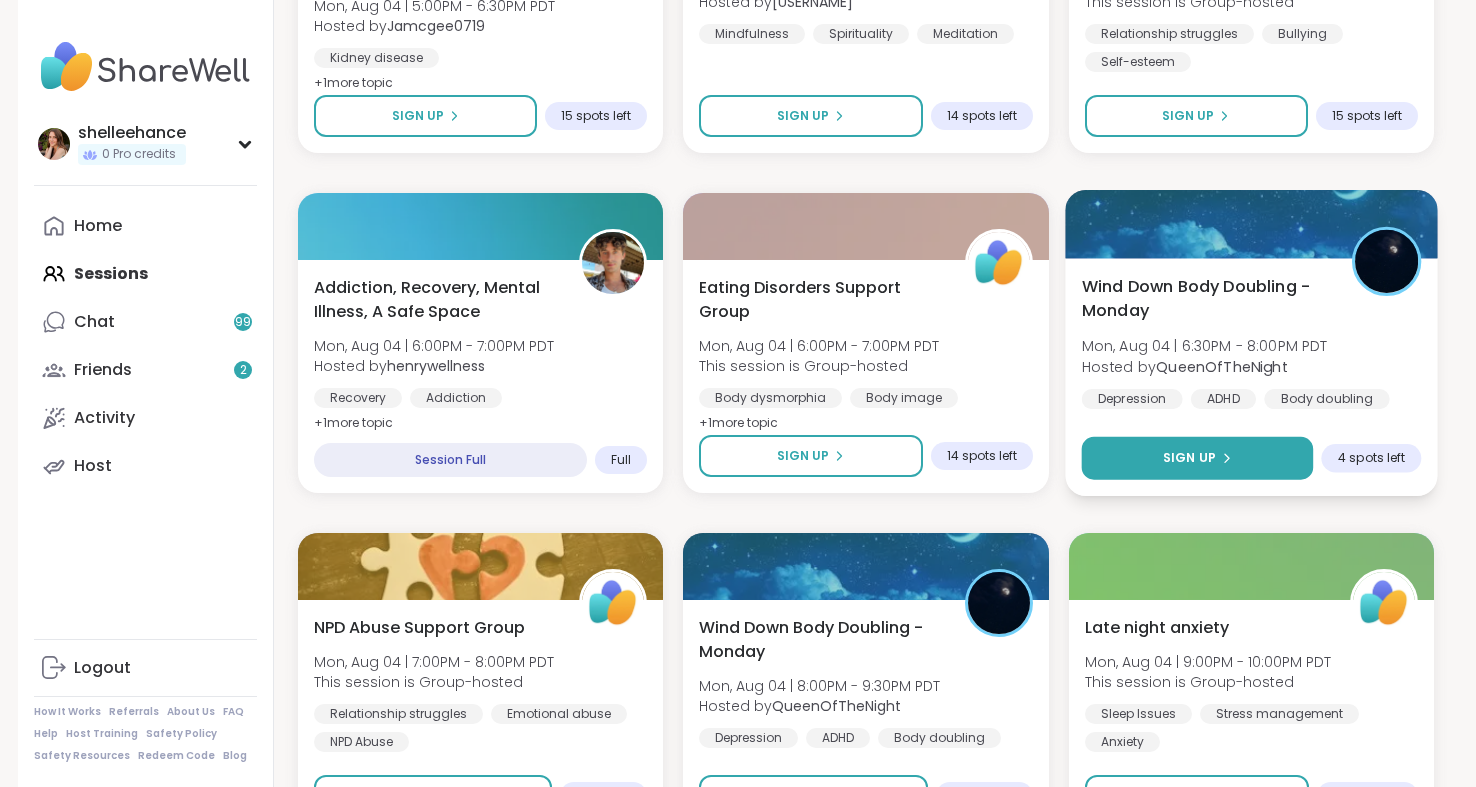 scroll, scrollTop: 3617, scrollLeft: 0, axis: vertical 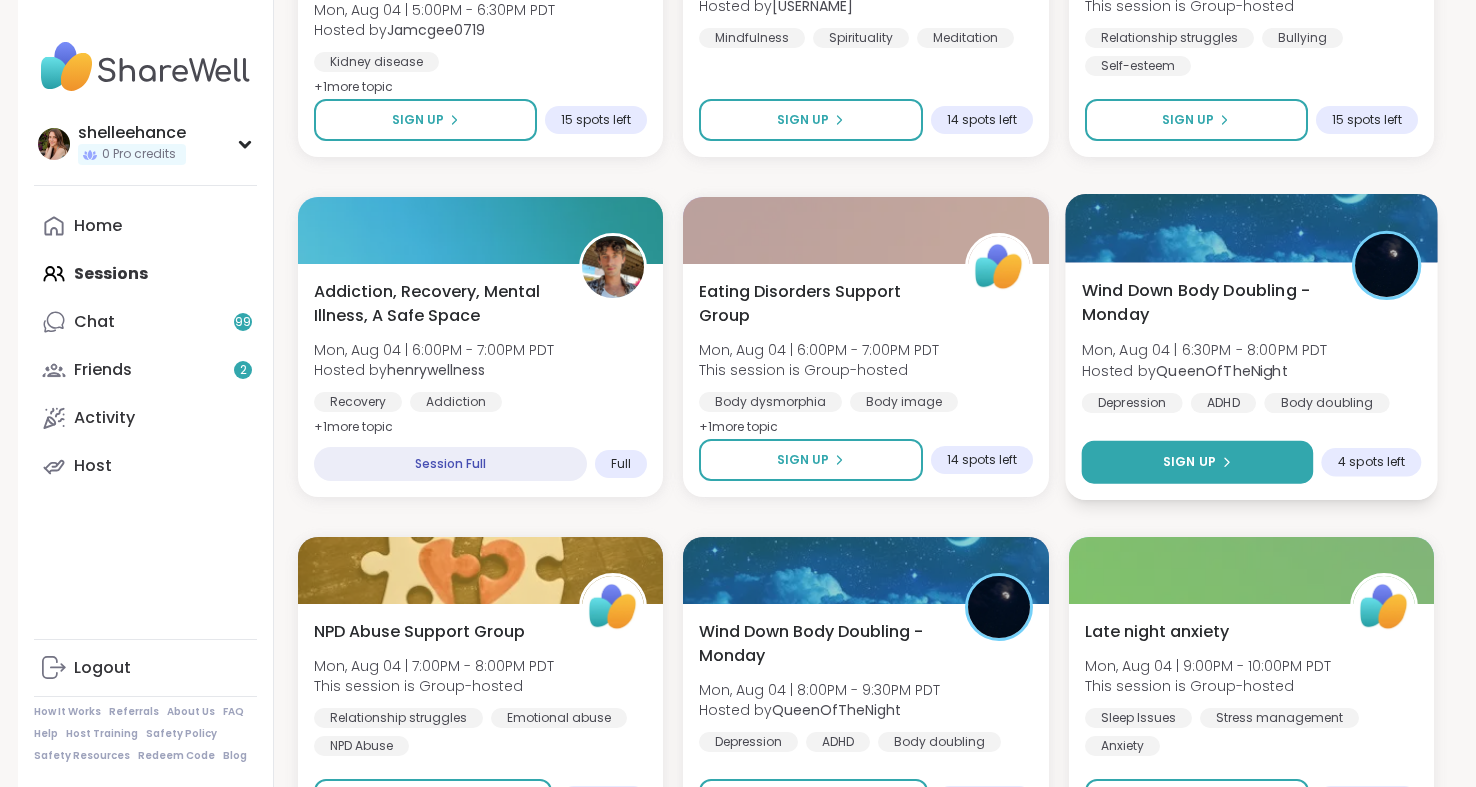 click on "Sign Up" at bounding box center [1197, 462] 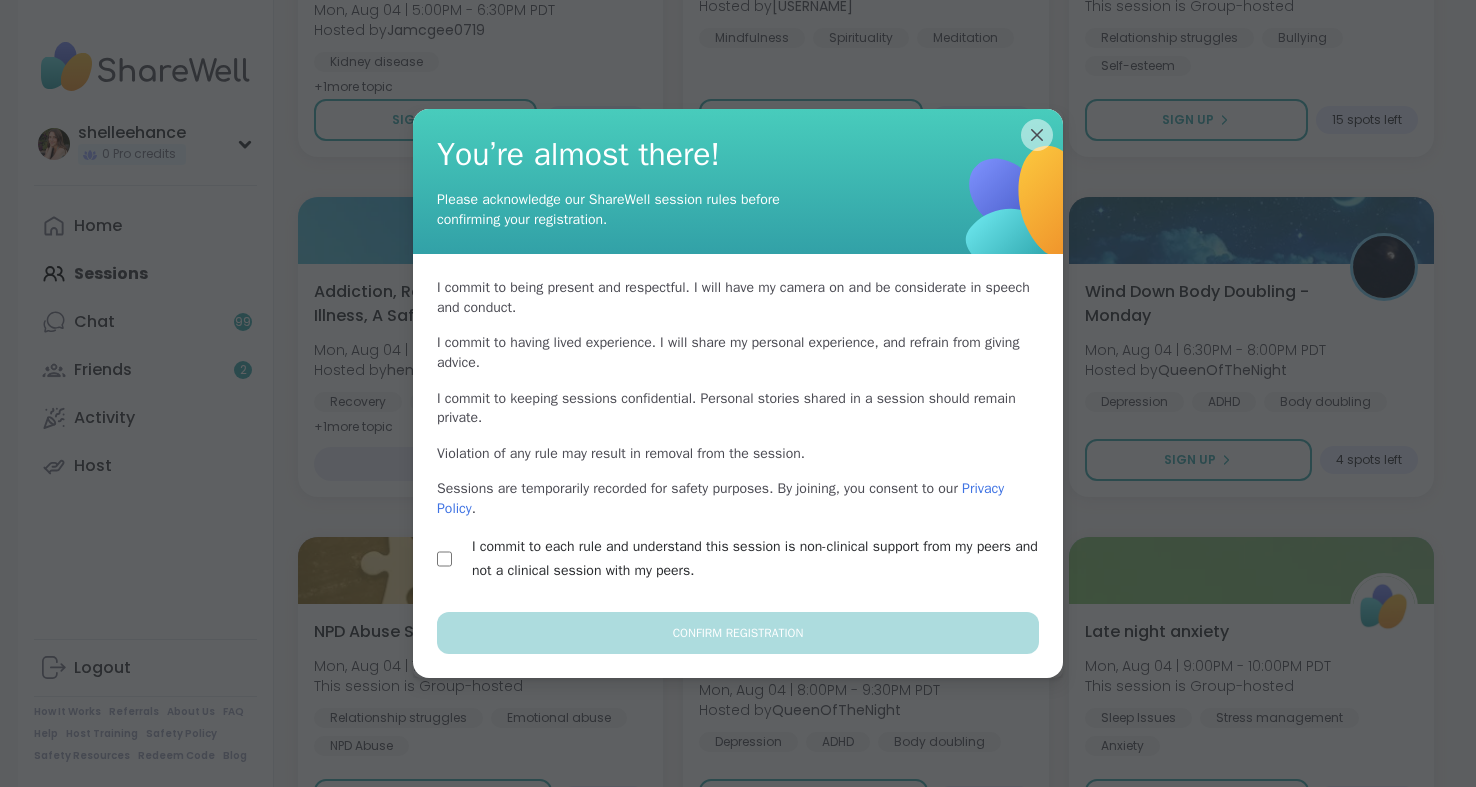 click on "I commit to each rule and understand this session is non-clinical support from my peers and not a clinical session with my peers." at bounding box center [761, 559] 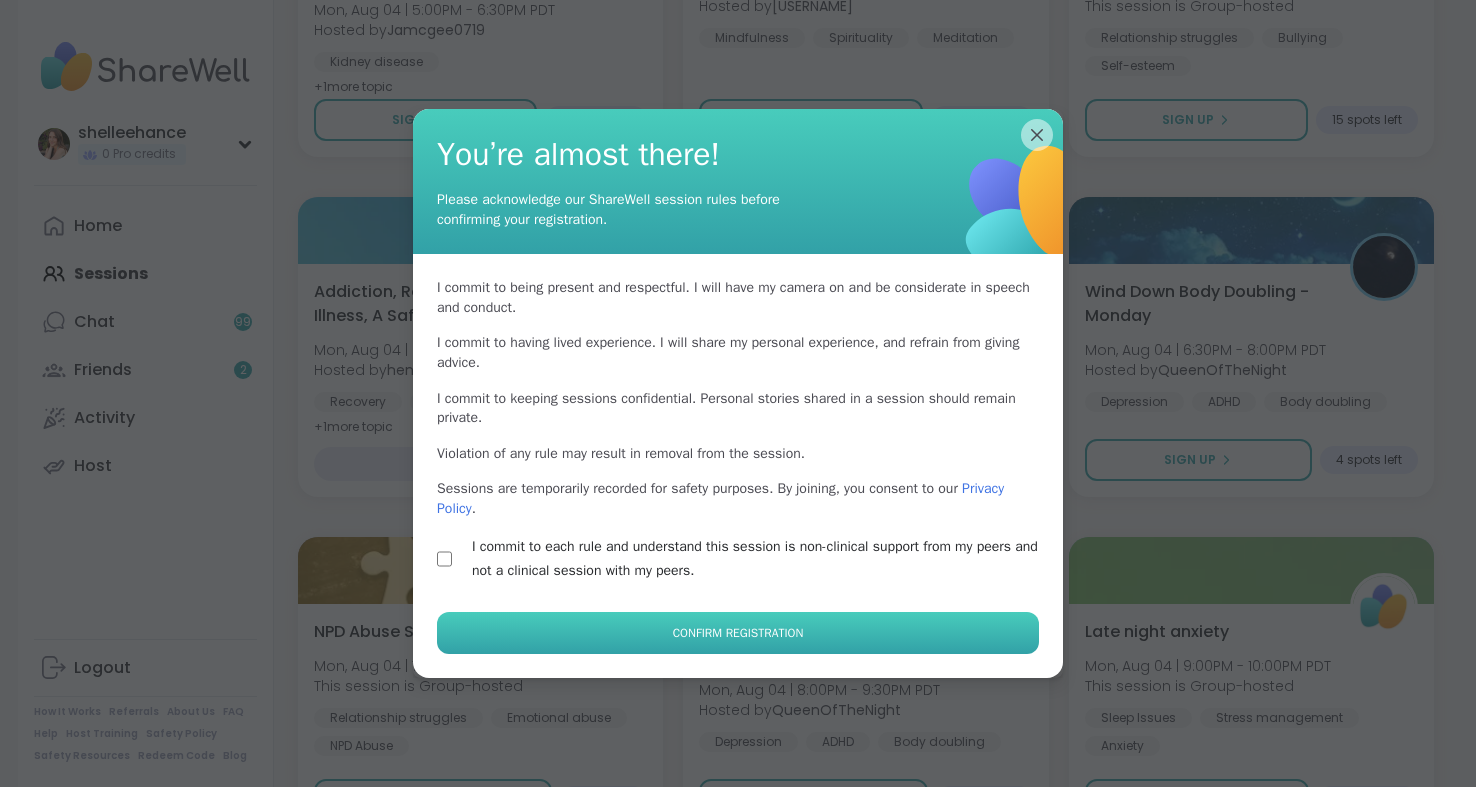 click on "Confirm Registration" at bounding box center (738, 633) 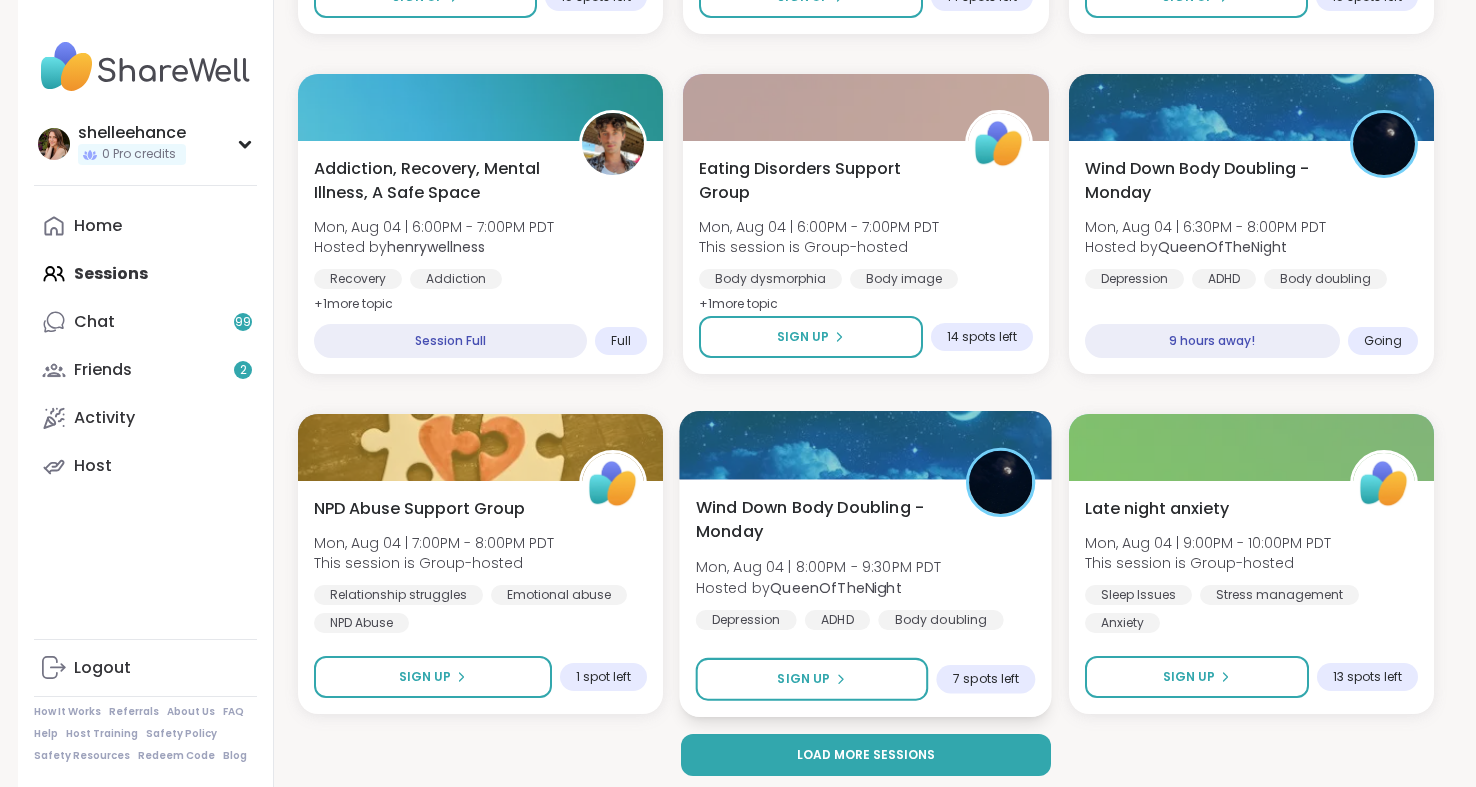 scroll, scrollTop: 3749, scrollLeft: 0, axis: vertical 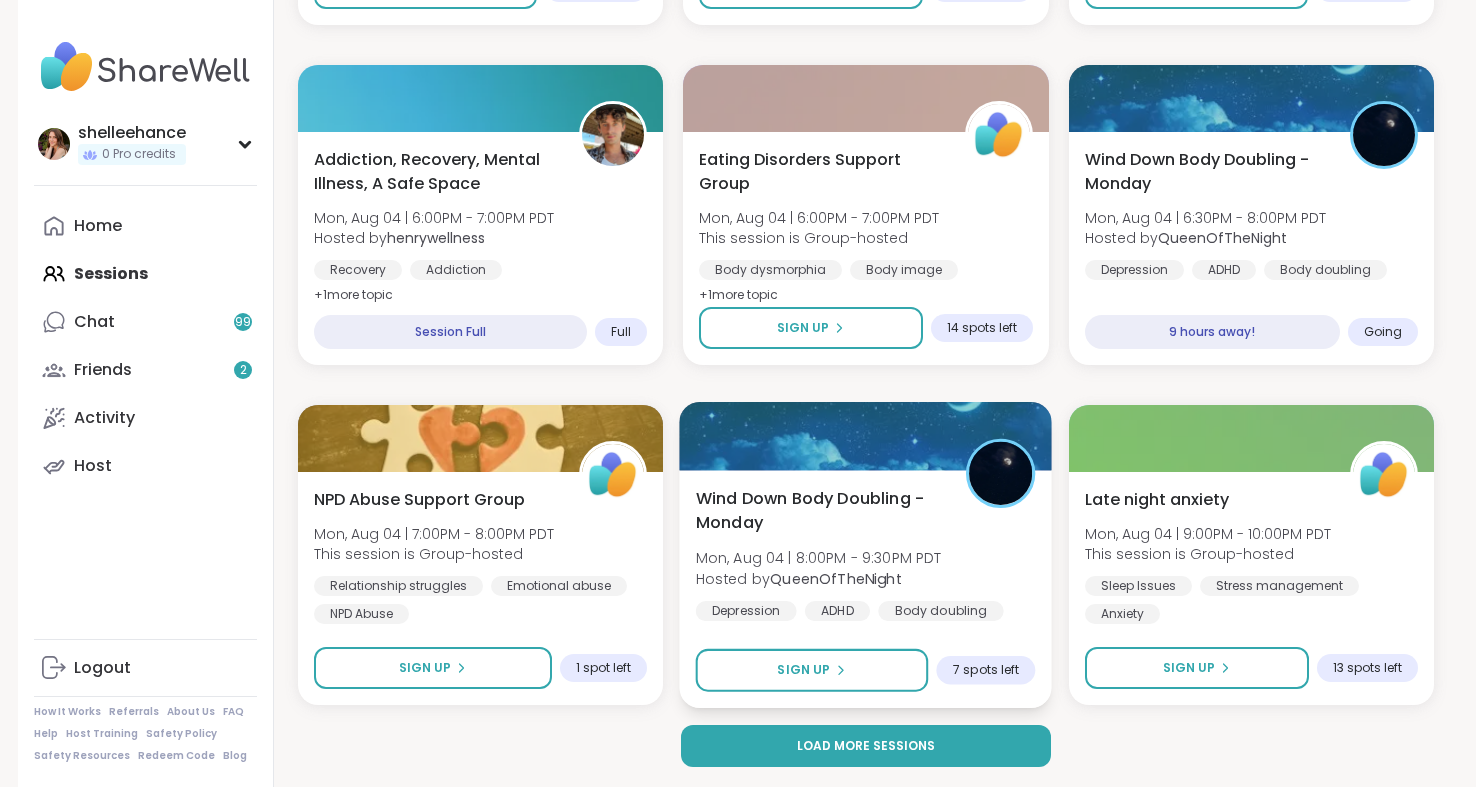 click on "Wind Down Body Doubling - Monday Mon, Aug 04 | 8:00PM - 9:30PM [TIMEZONE] Hosted by [USERNAME] Depression ADHD Body doubling Sign Up 7 spots left" at bounding box center [866, 589] 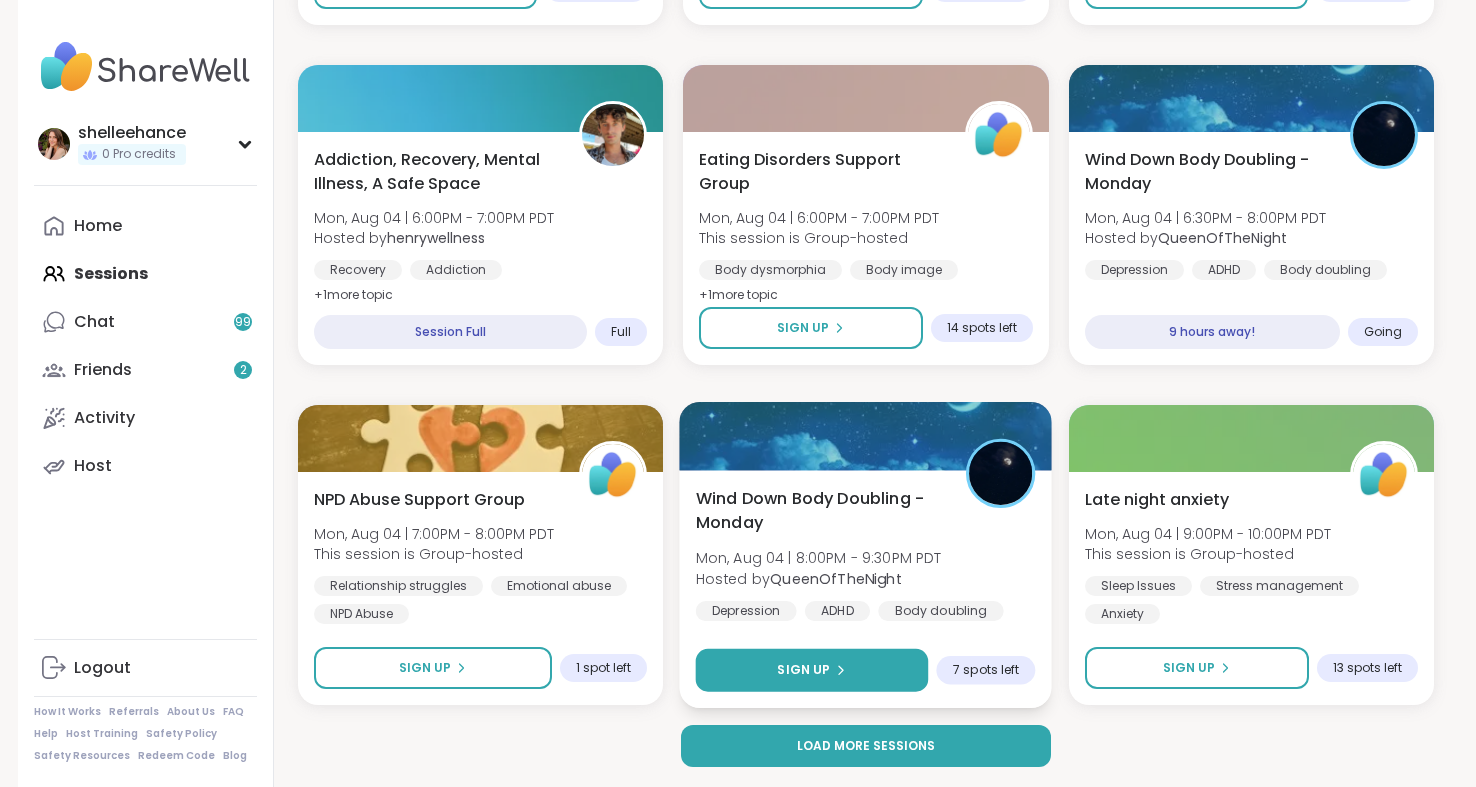 click on "Sign Up" at bounding box center [812, 670] 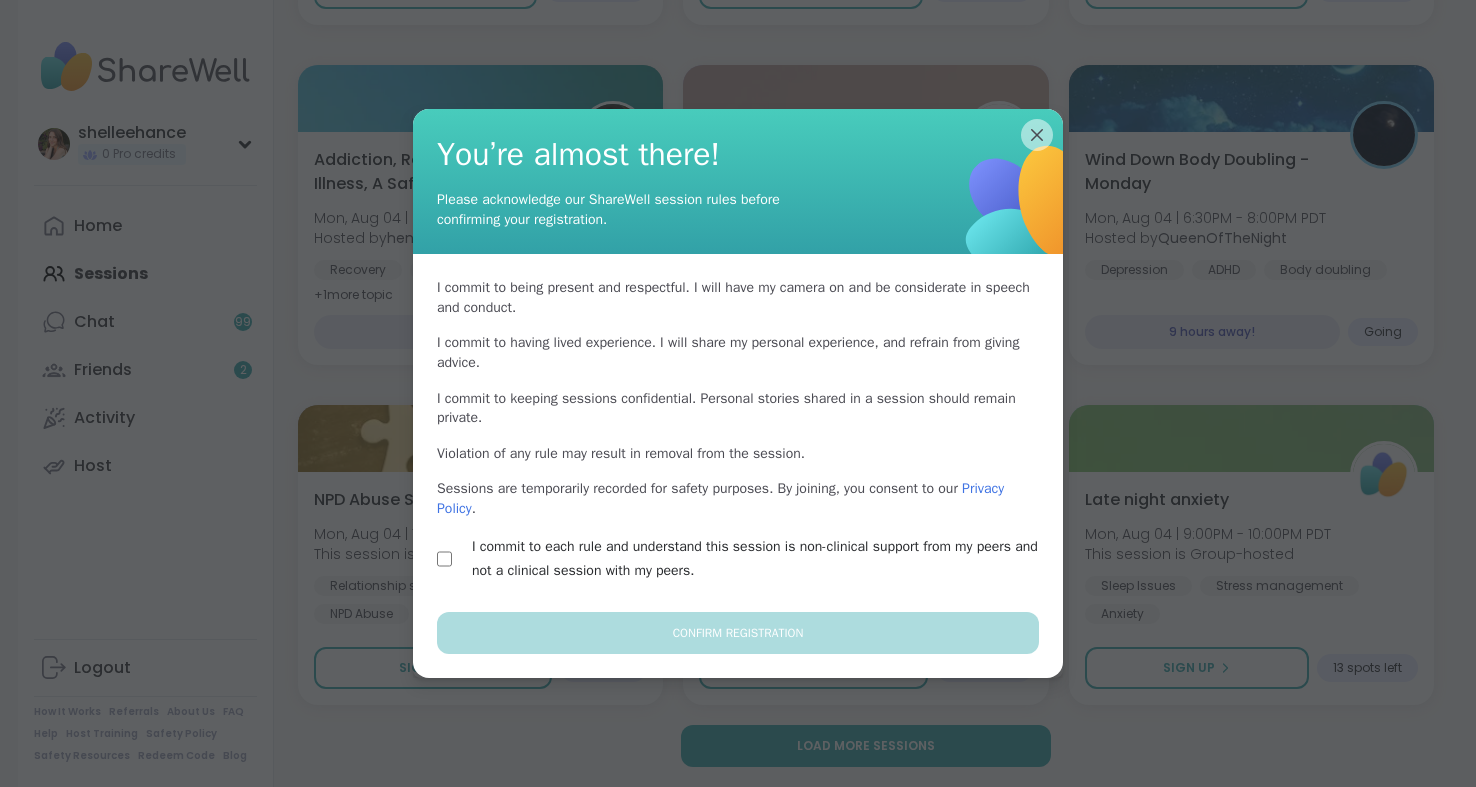 click on "I commit to each rule and understand this session is non-clinical support from my peers and not a clinical session with my peers." at bounding box center [761, 559] 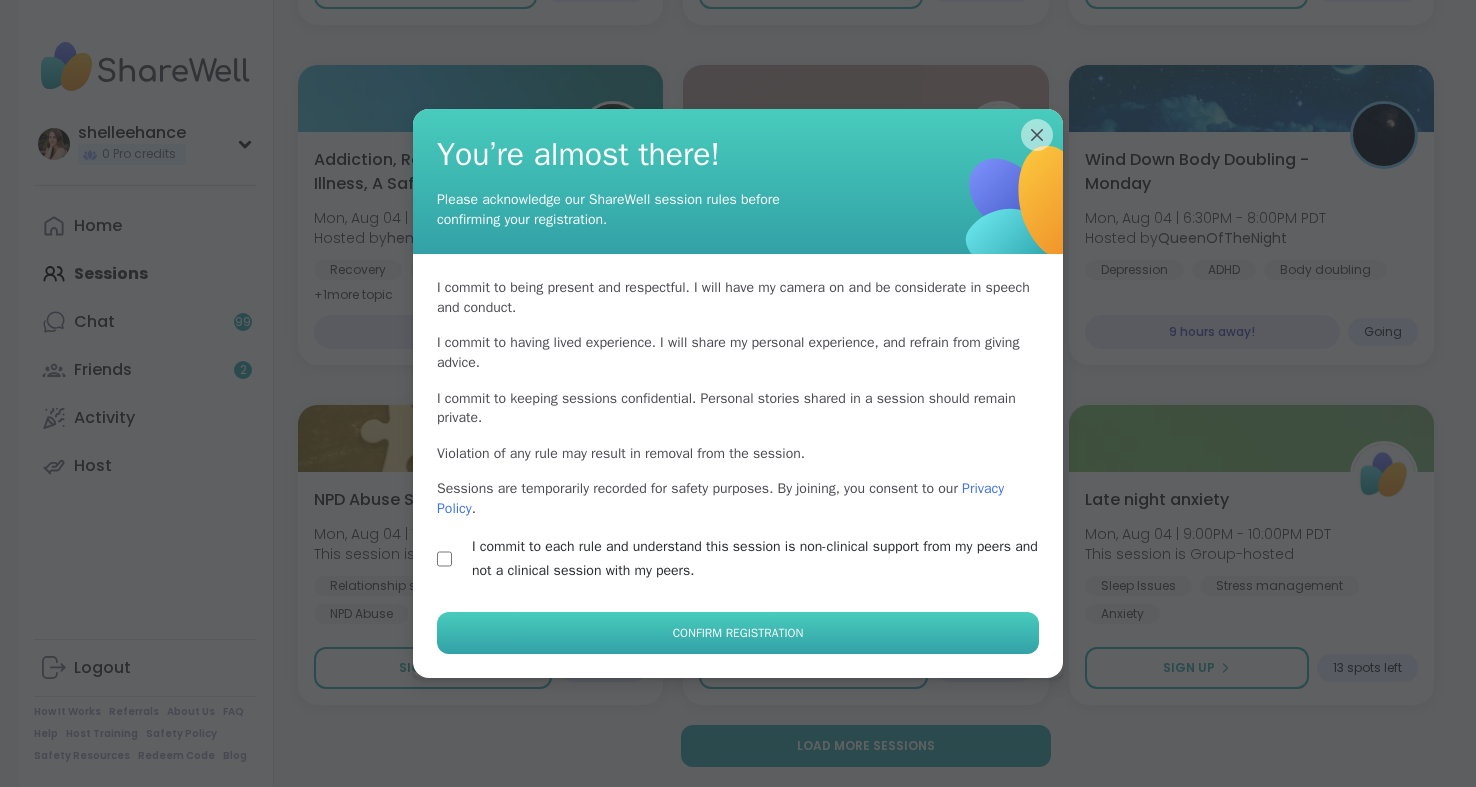 click on "Confirm Registration" at bounding box center (738, 633) 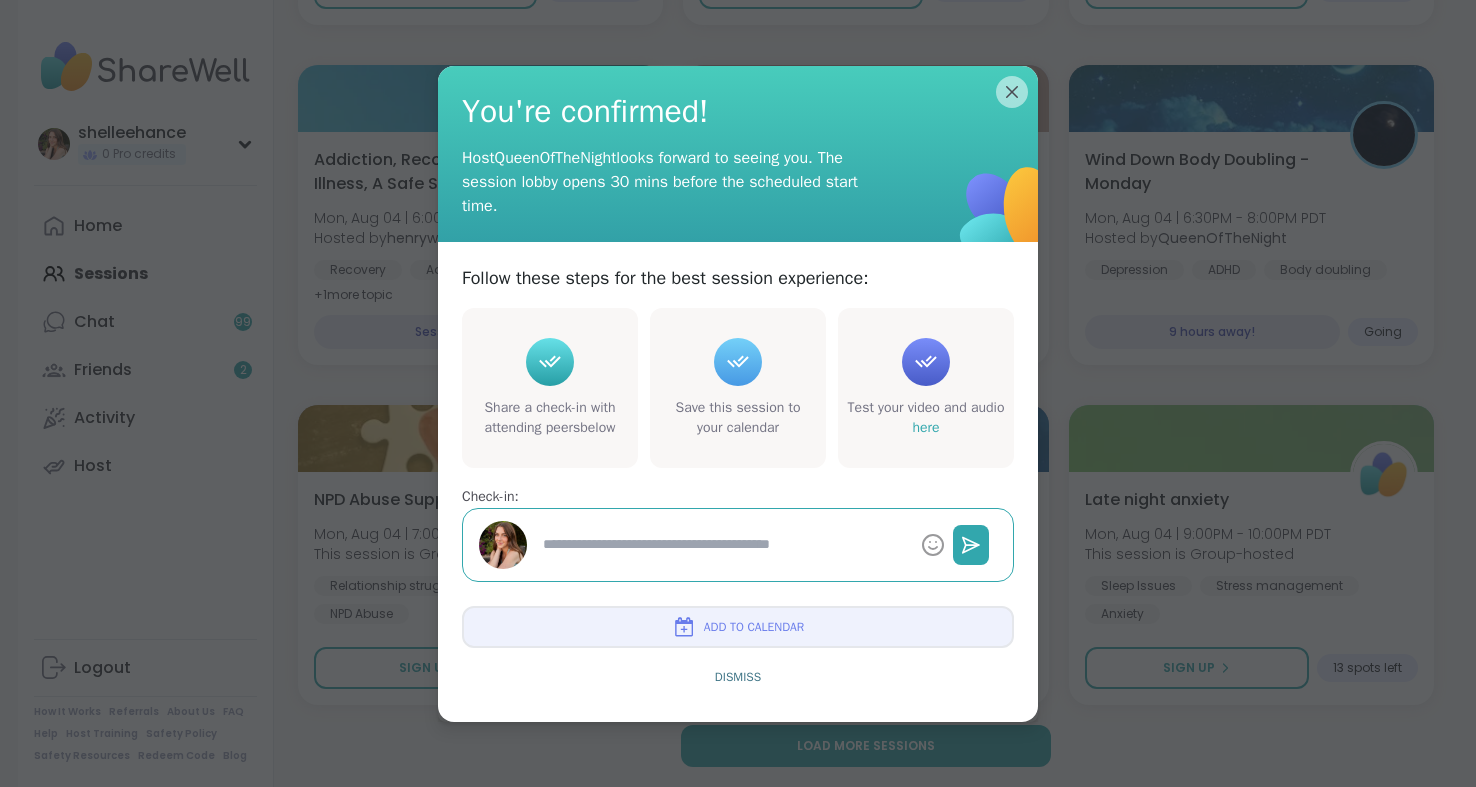 type on "*" 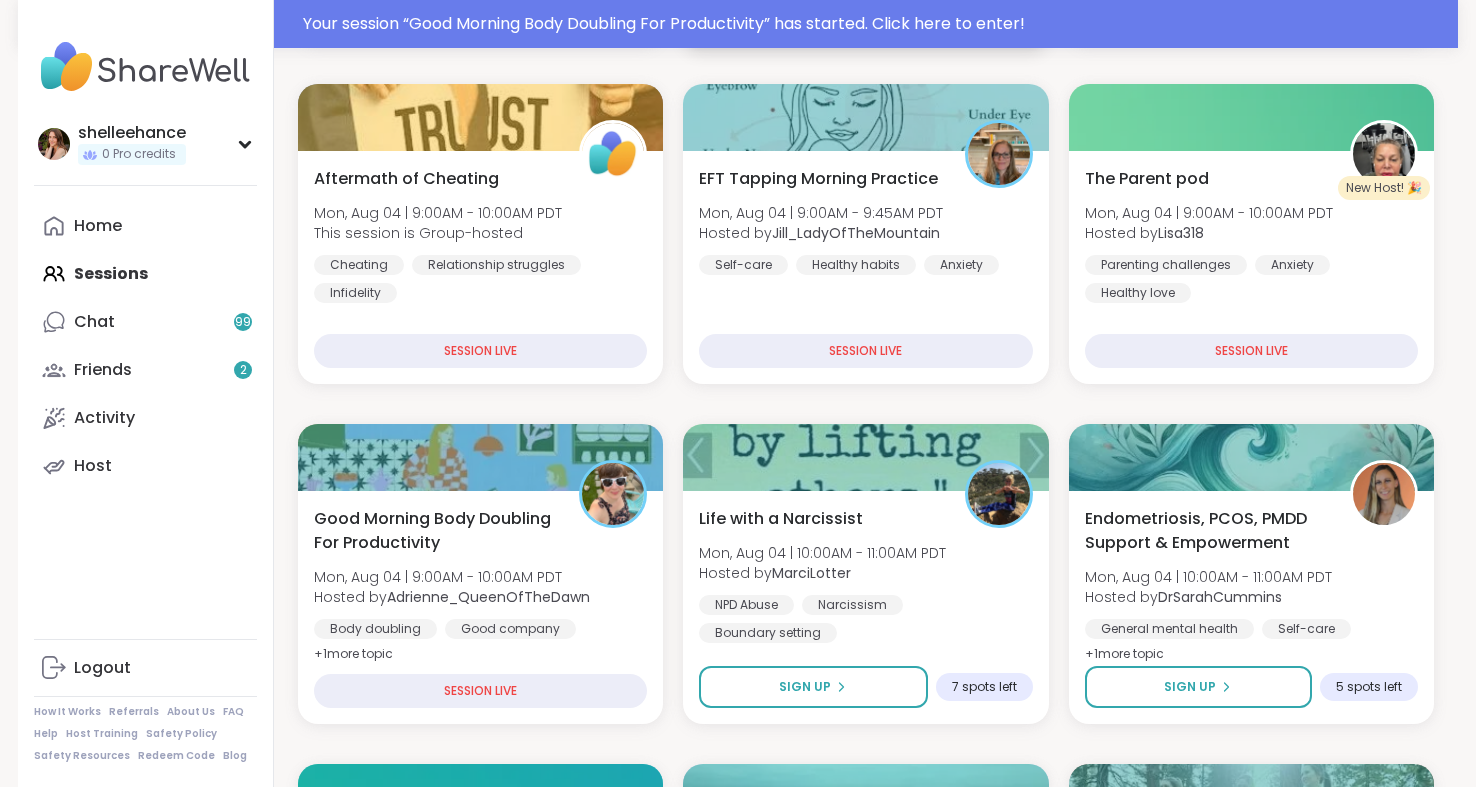 scroll, scrollTop: 737, scrollLeft: 0, axis: vertical 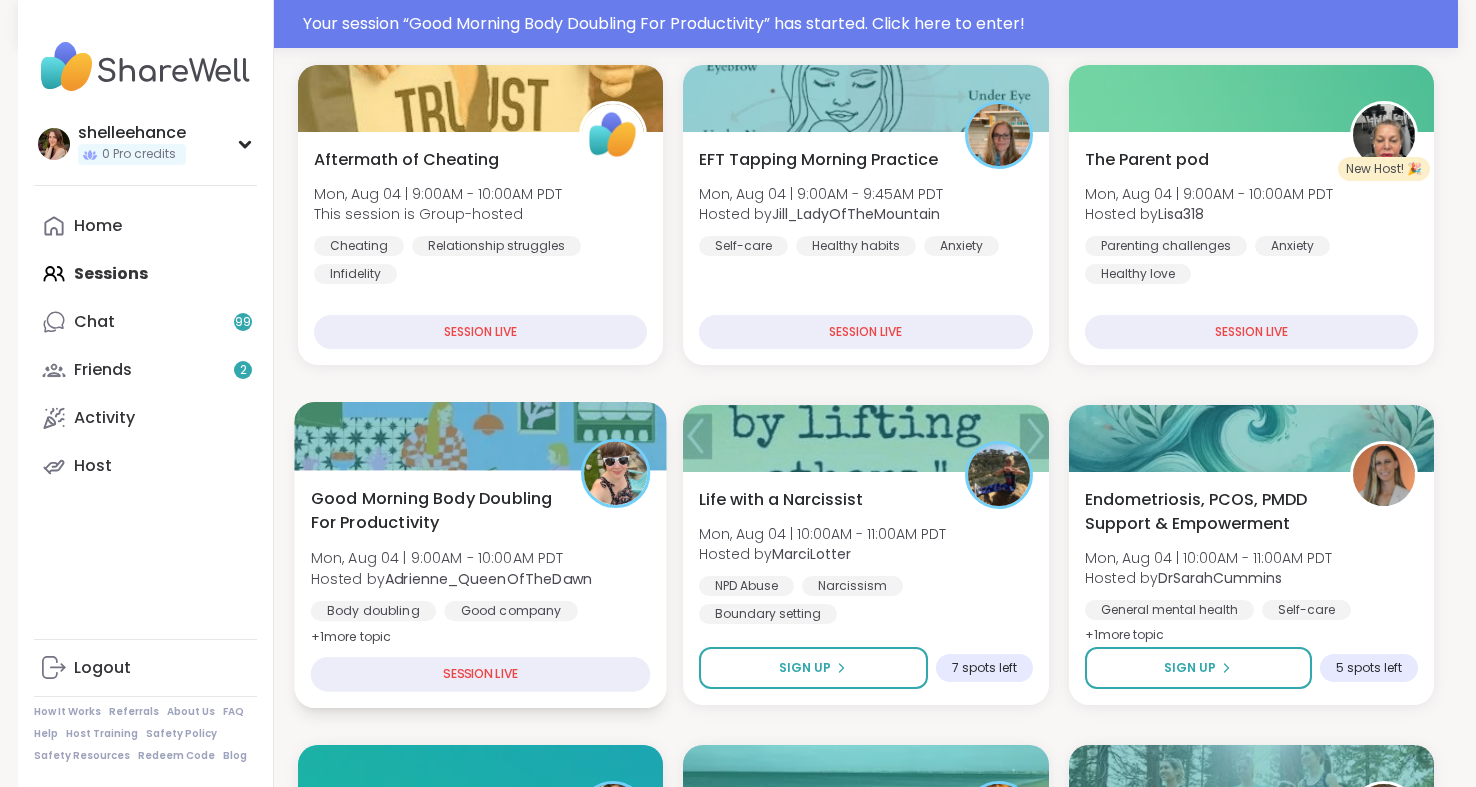 click on "Good Morning Body Doubling For Productivity Mon, Aug 04 | 9:00AM - 10:00AM [TIMEZONE] Hosted by [USERNAME] Body doubling Good company Goal-setting + 1  more topicSESSION LIVE" at bounding box center (480, 589) 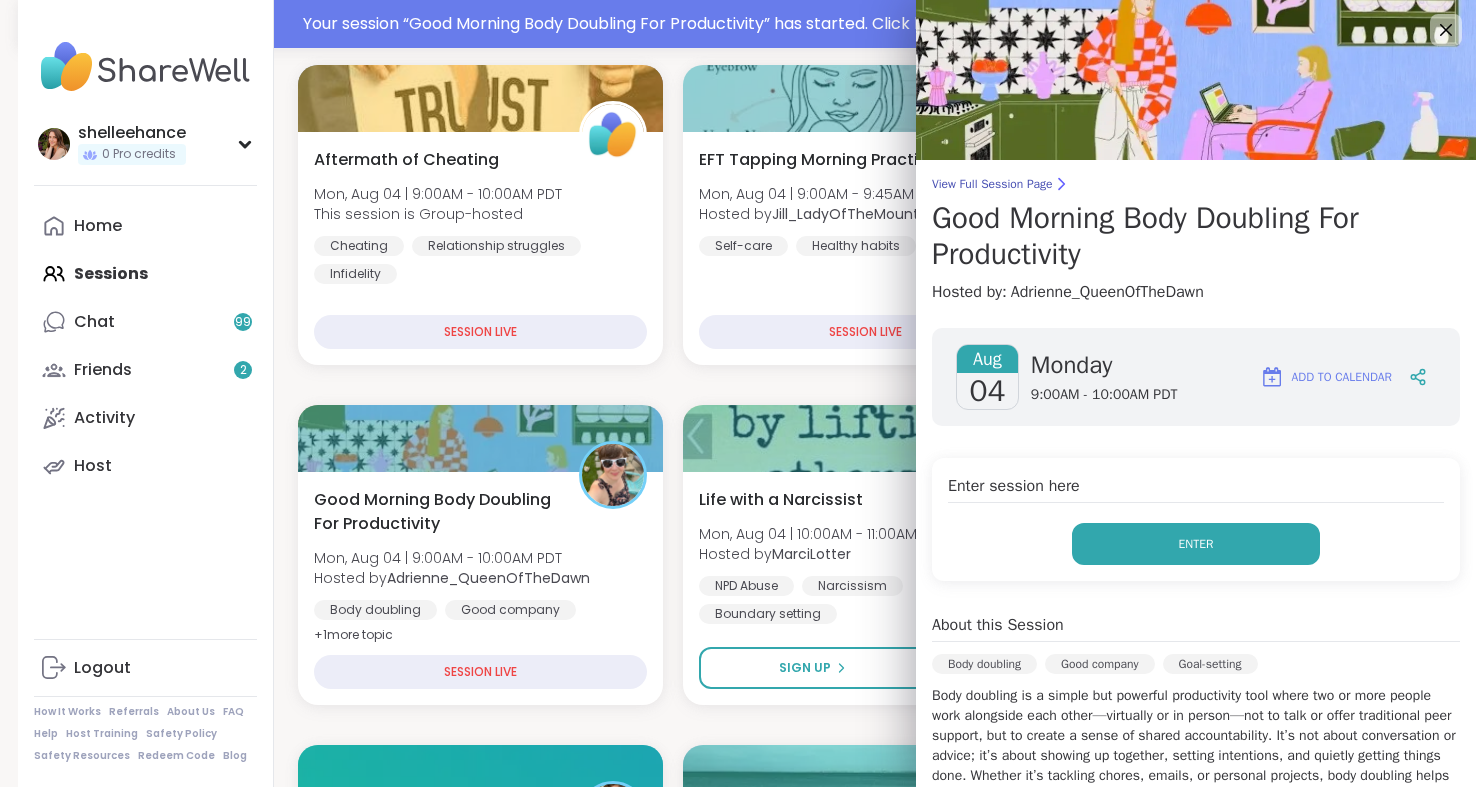 click on "Enter" at bounding box center [1196, 544] 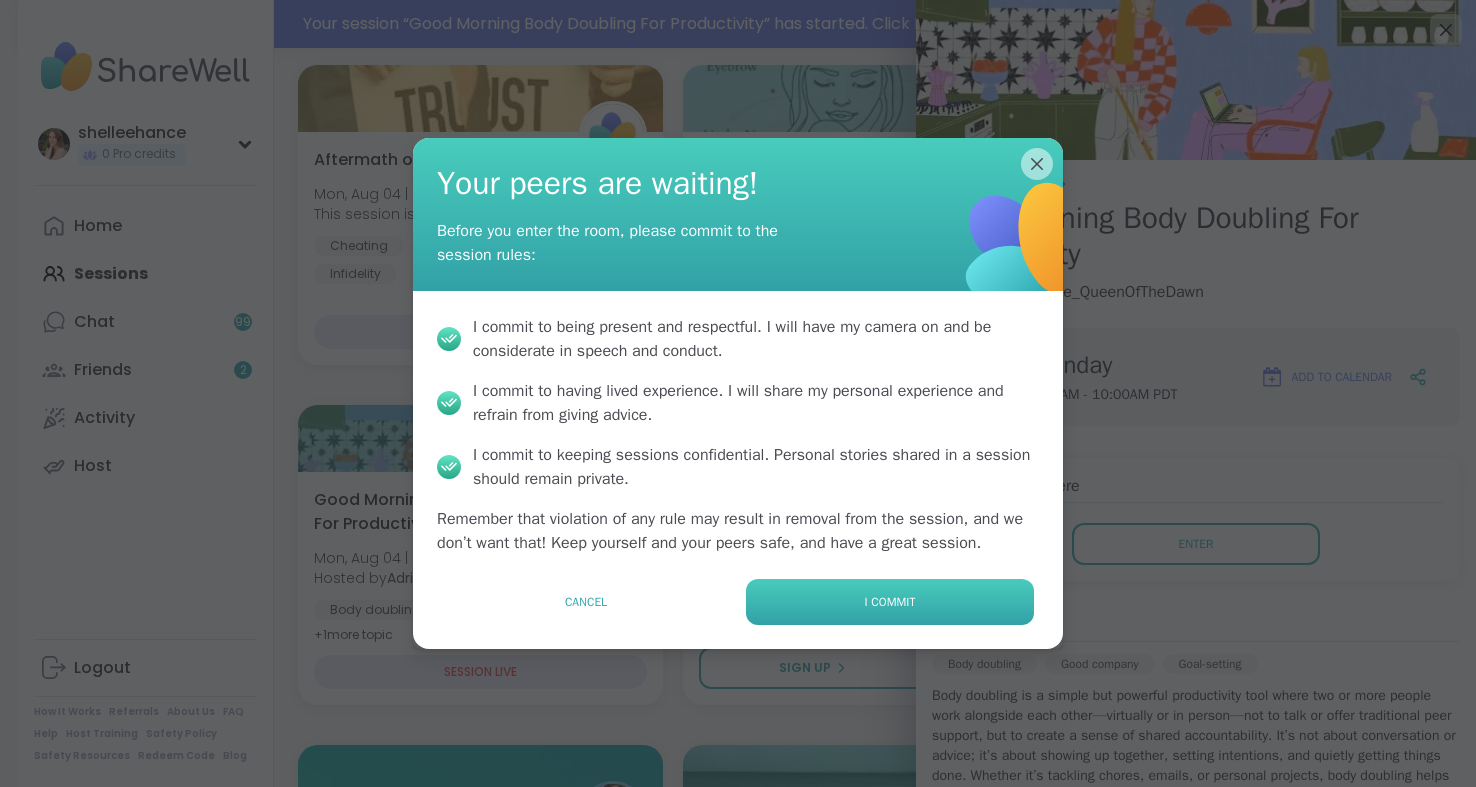 click on "I commit" at bounding box center [890, 602] 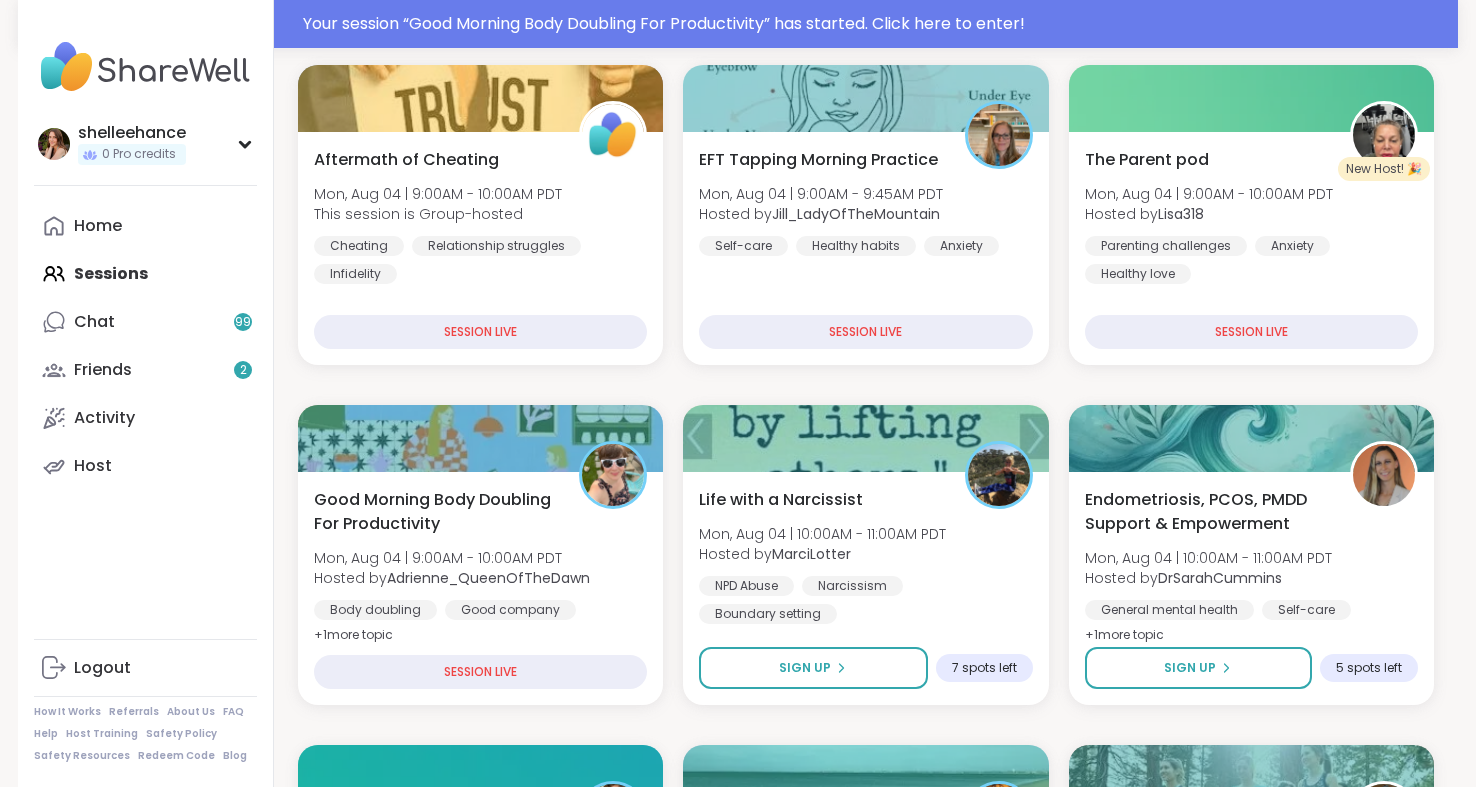 scroll, scrollTop: 0, scrollLeft: 0, axis: both 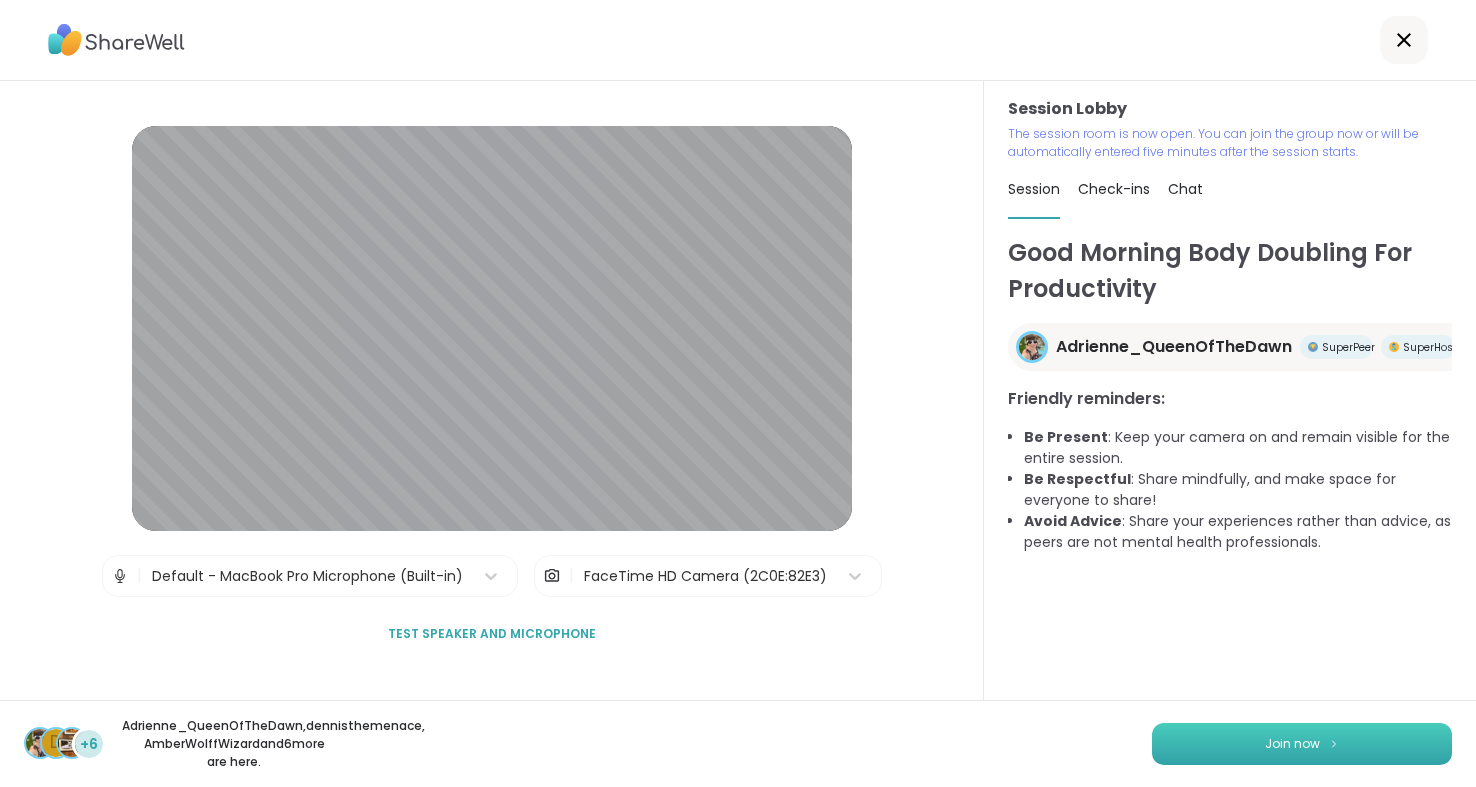 click on "Join now" at bounding box center [1302, 744] 